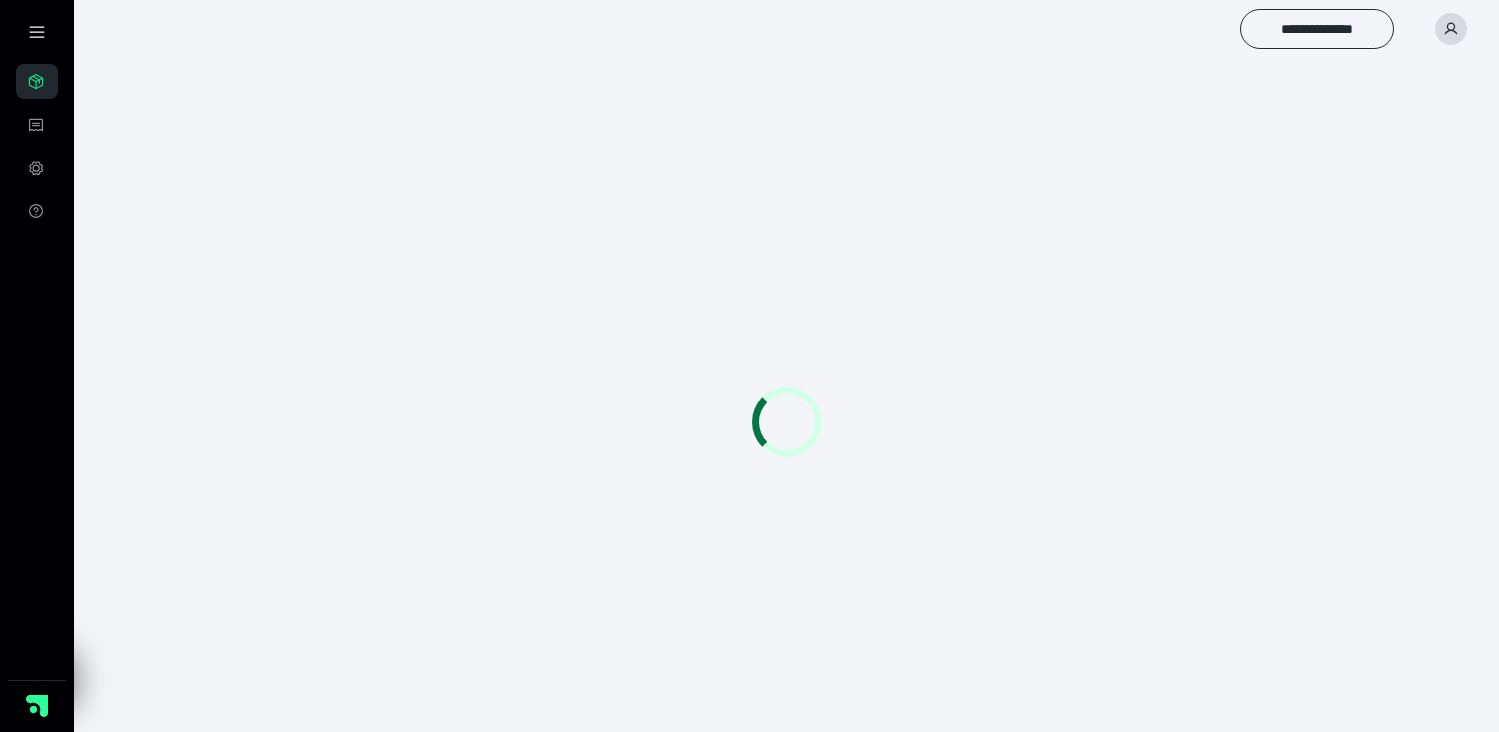 scroll, scrollTop: 0, scrollLeft: 0, axis: both 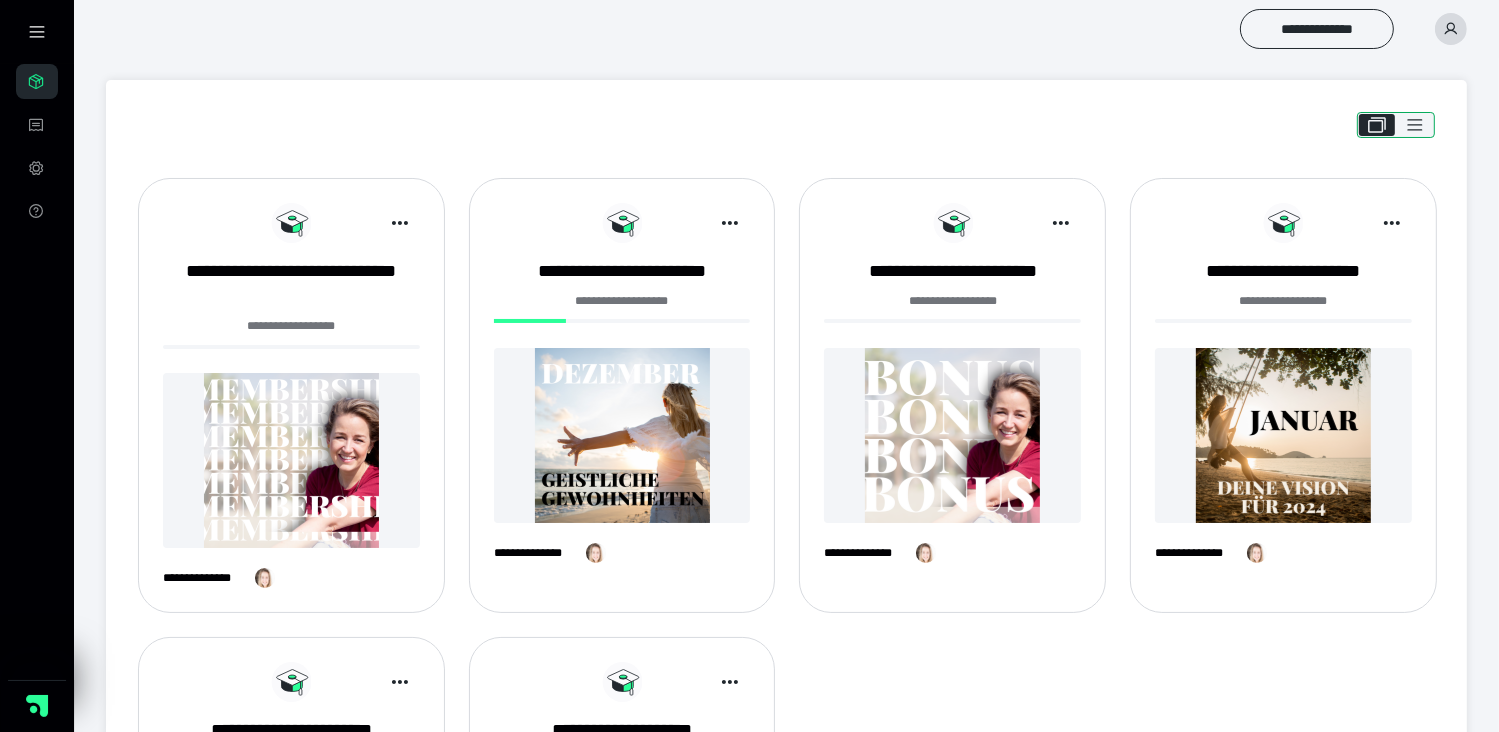 click 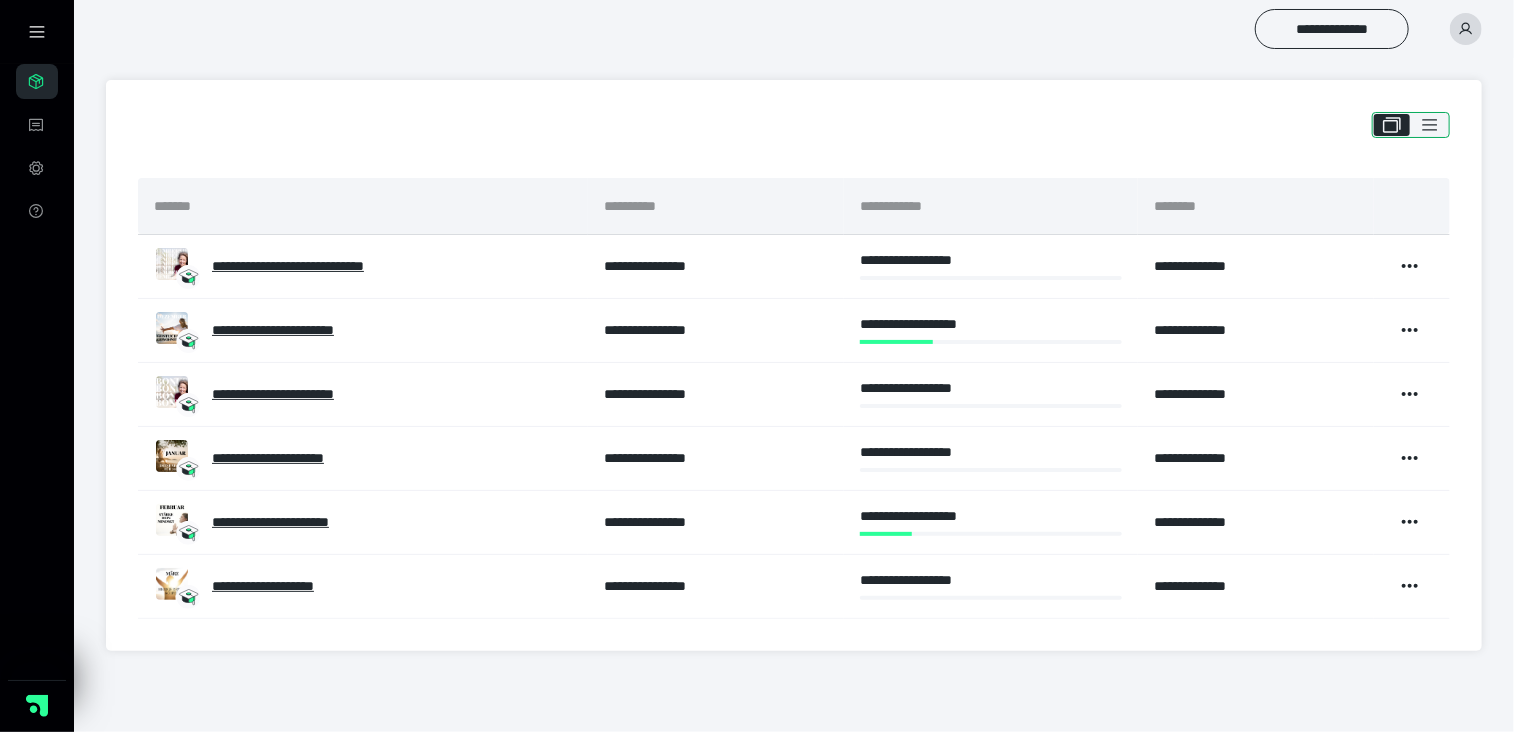 click 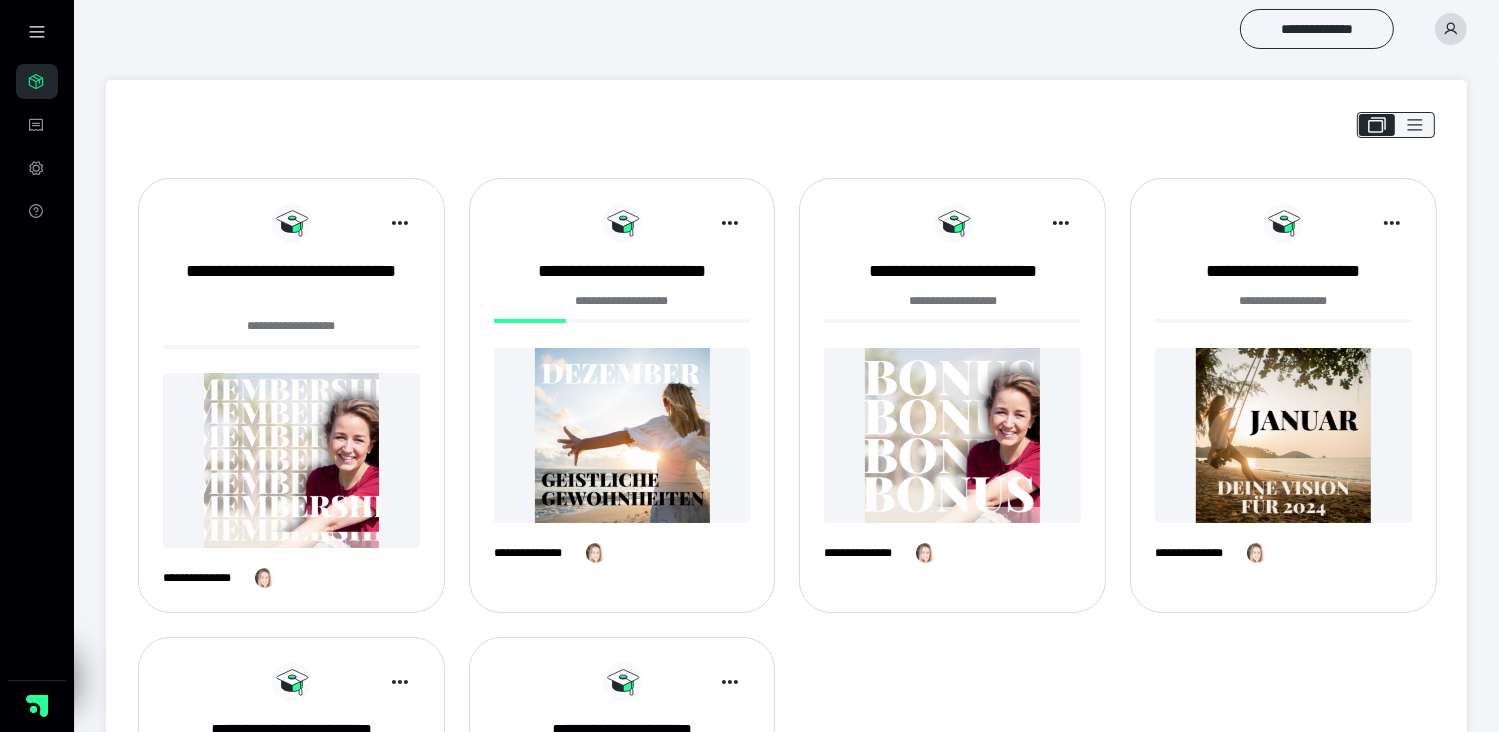 click 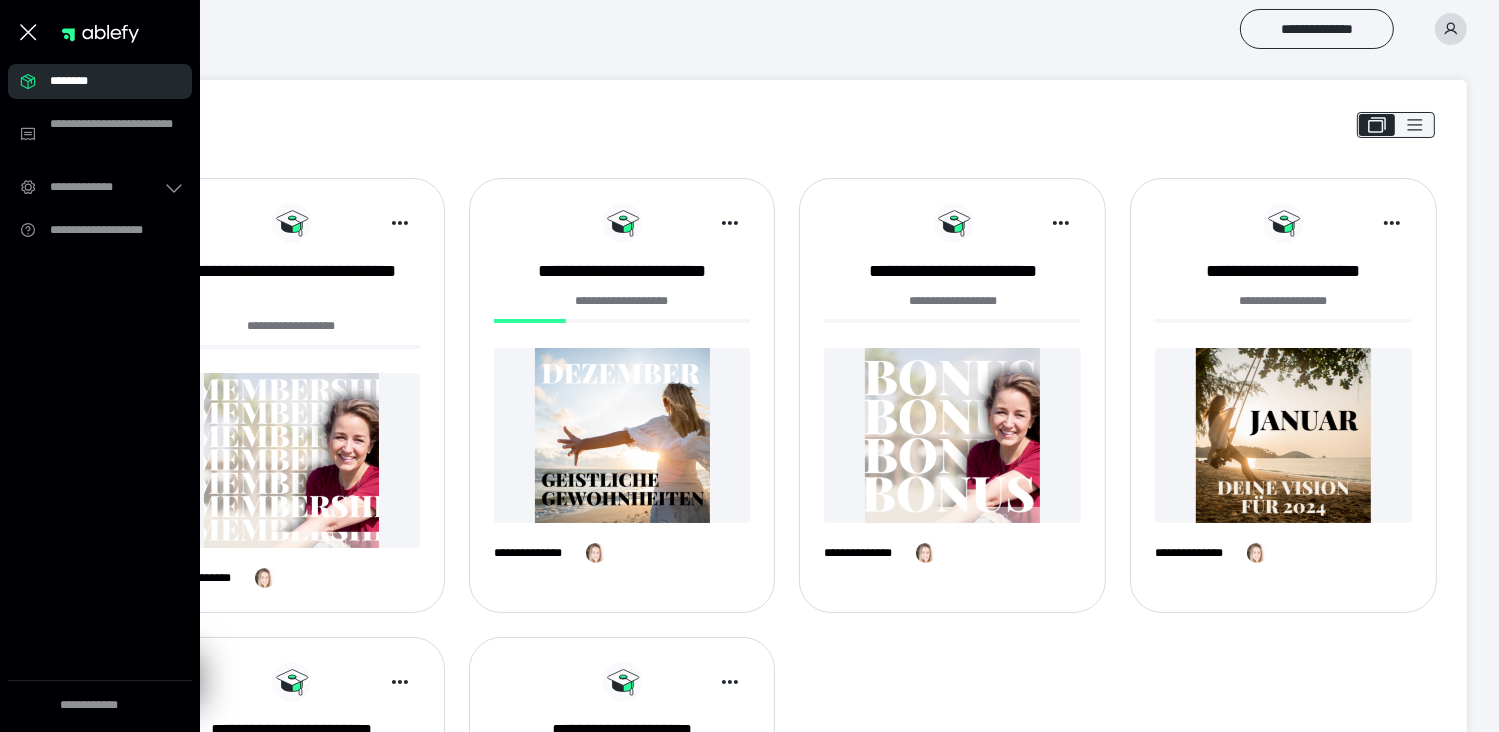 click 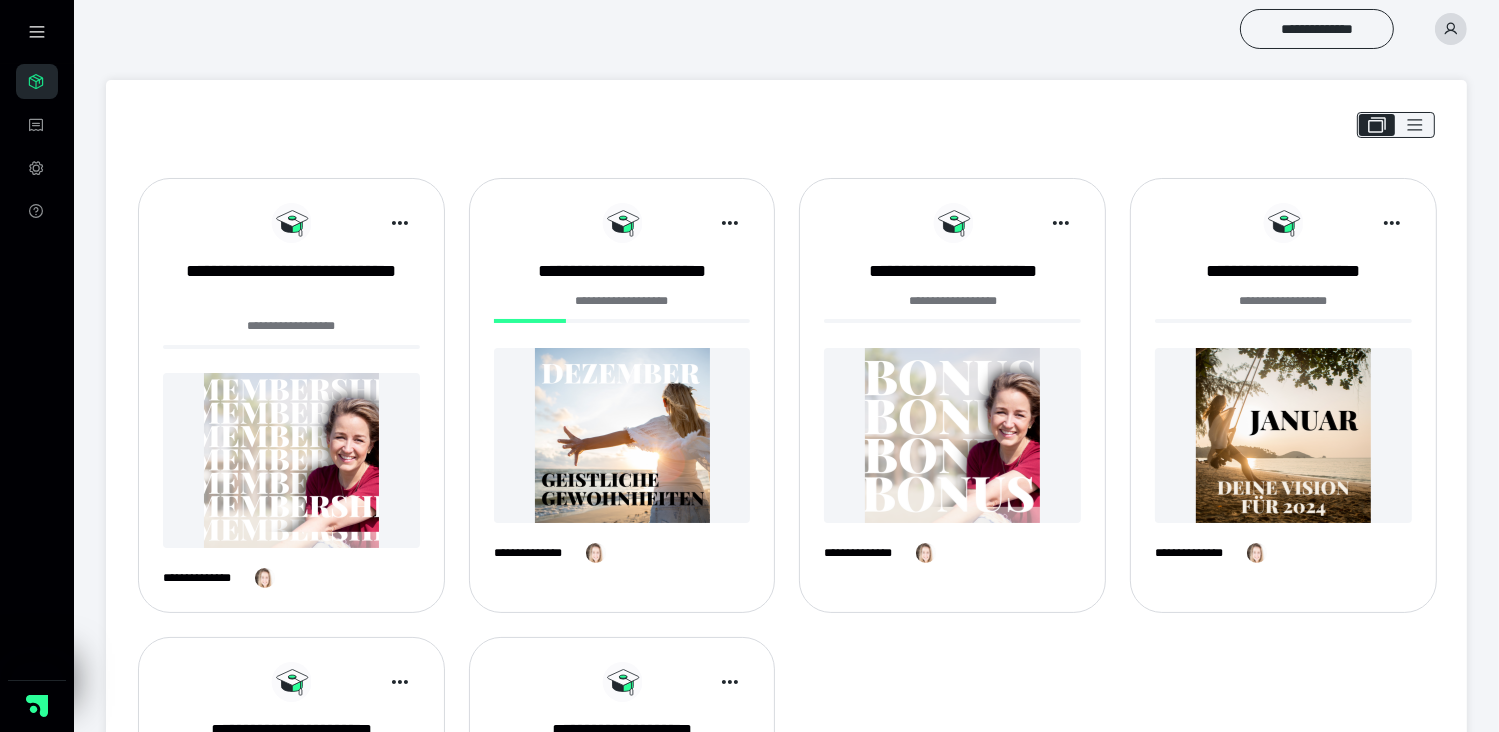 click 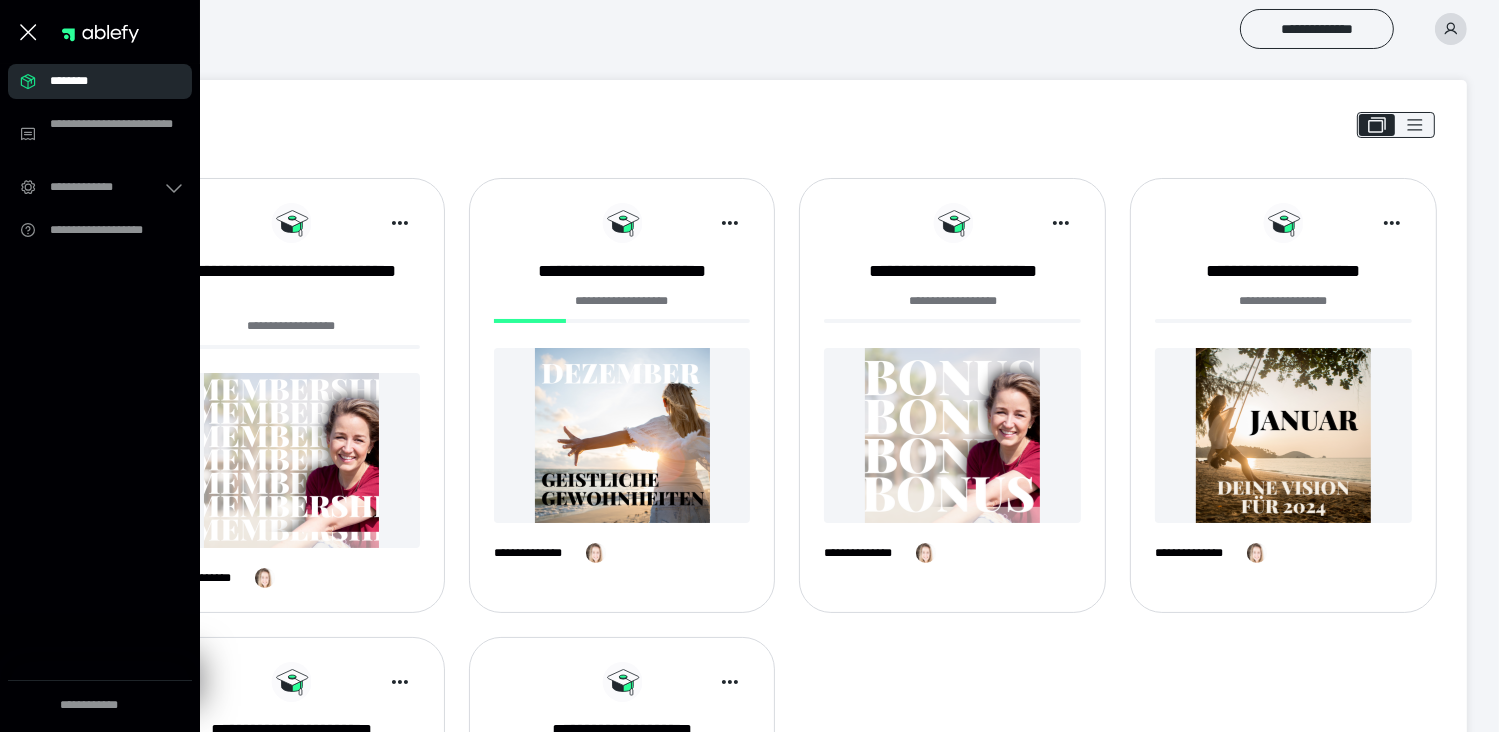 click on "********" at bounding box center (106, 81) 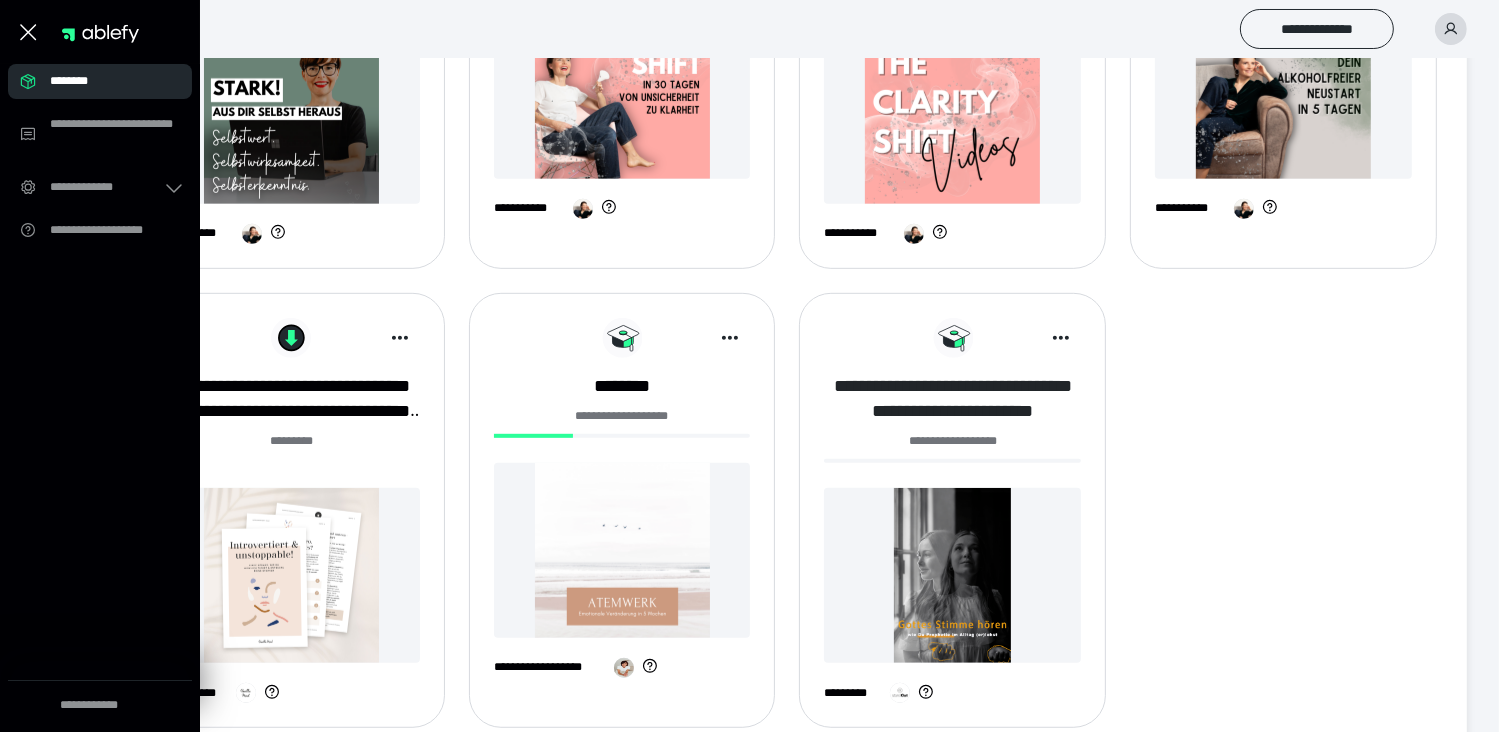 scroll, scrollTop: 900, scrollLeft: 0, axis: vertical 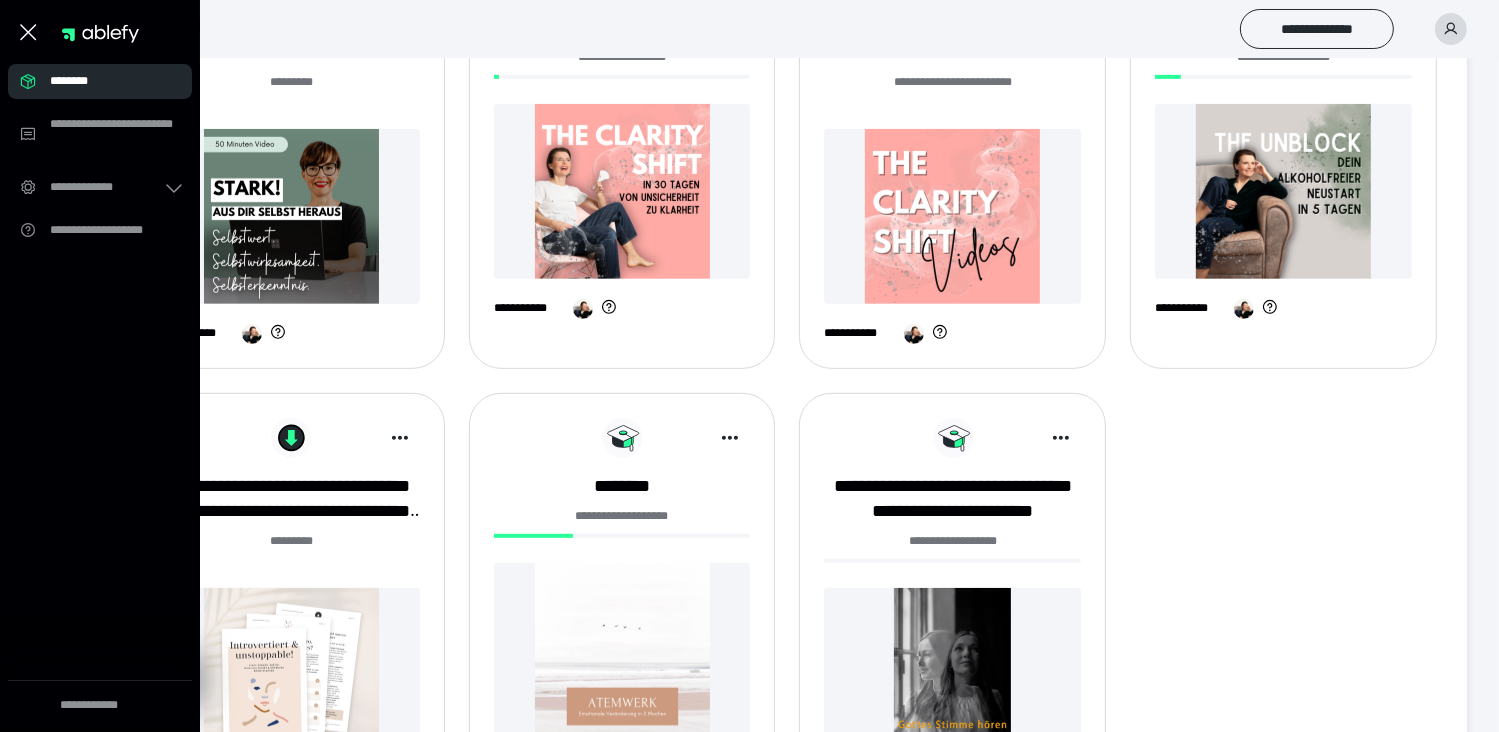click at bounding box center [622, 191] 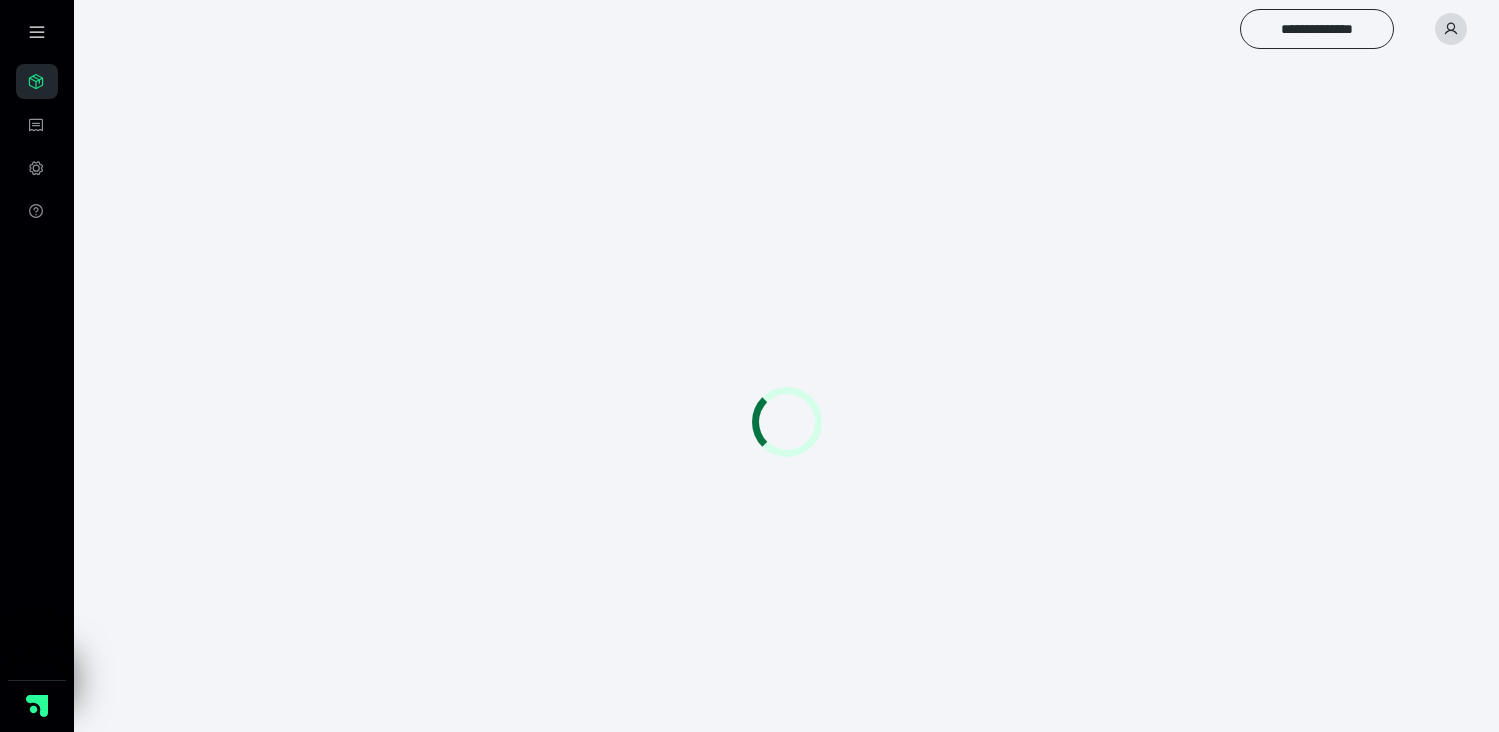 scroll, scrollTop: 0, scrollLeft: 0, axis: both 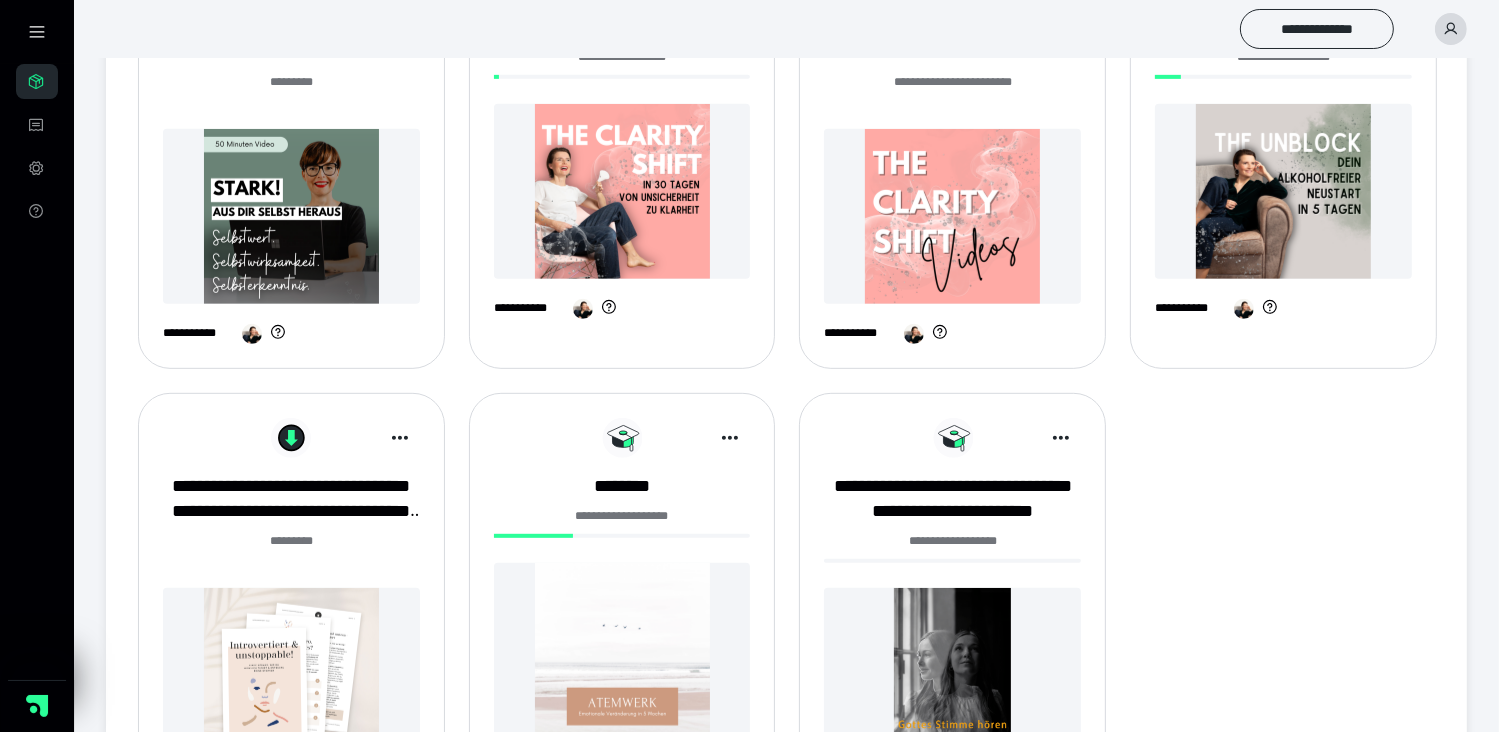 click at bounding box center (291, 216) 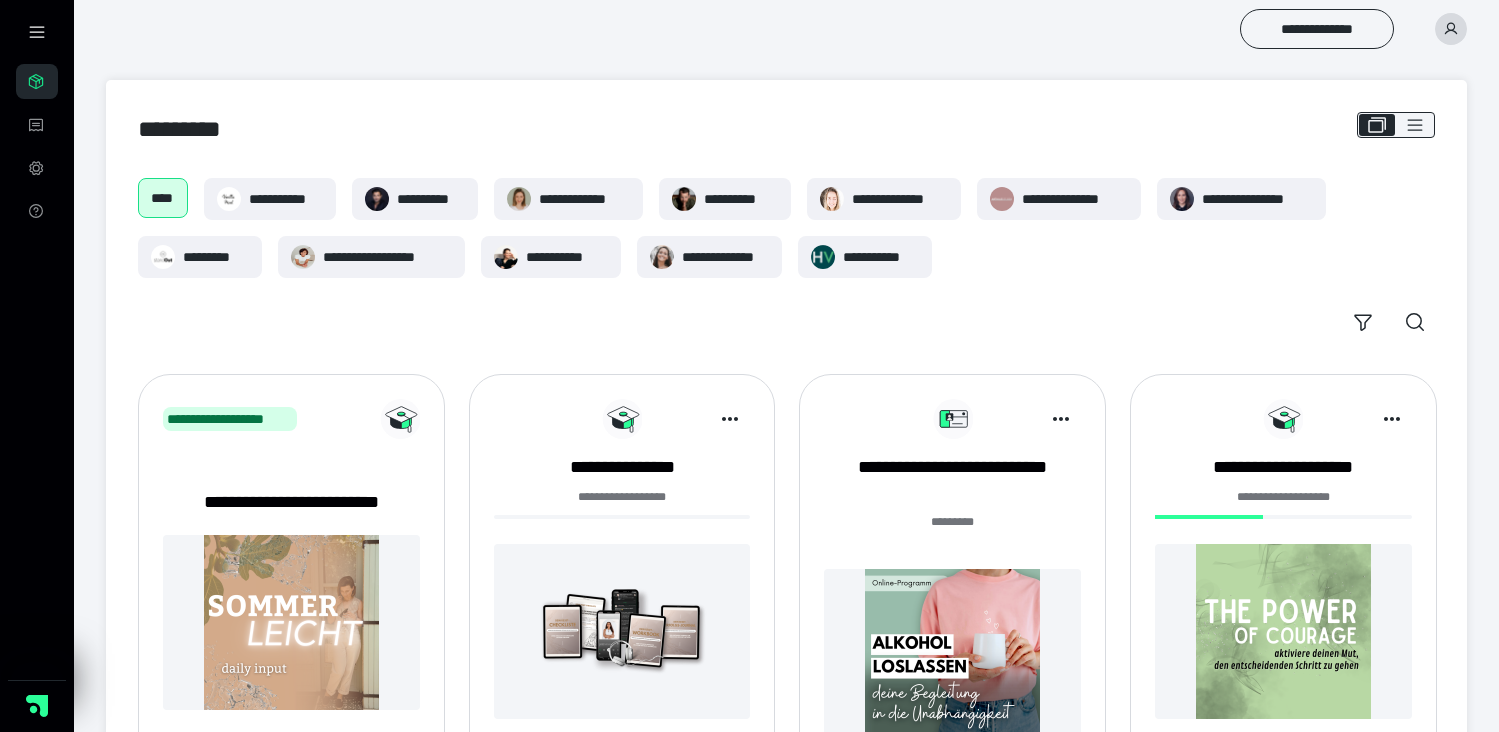 scroll, scrollTop: 900, scrollLeft: 0, axis: vertical 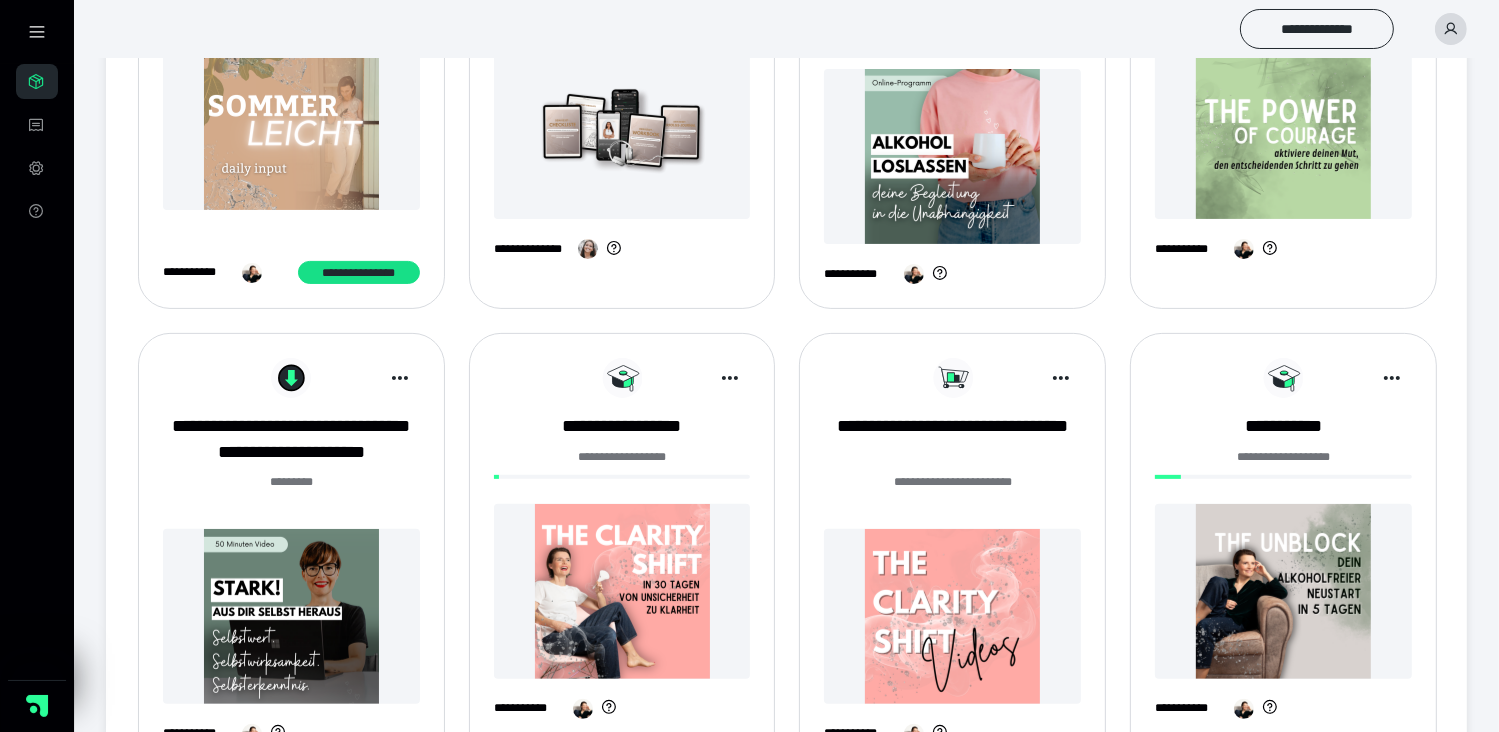 click at bounding box center [952, 156] 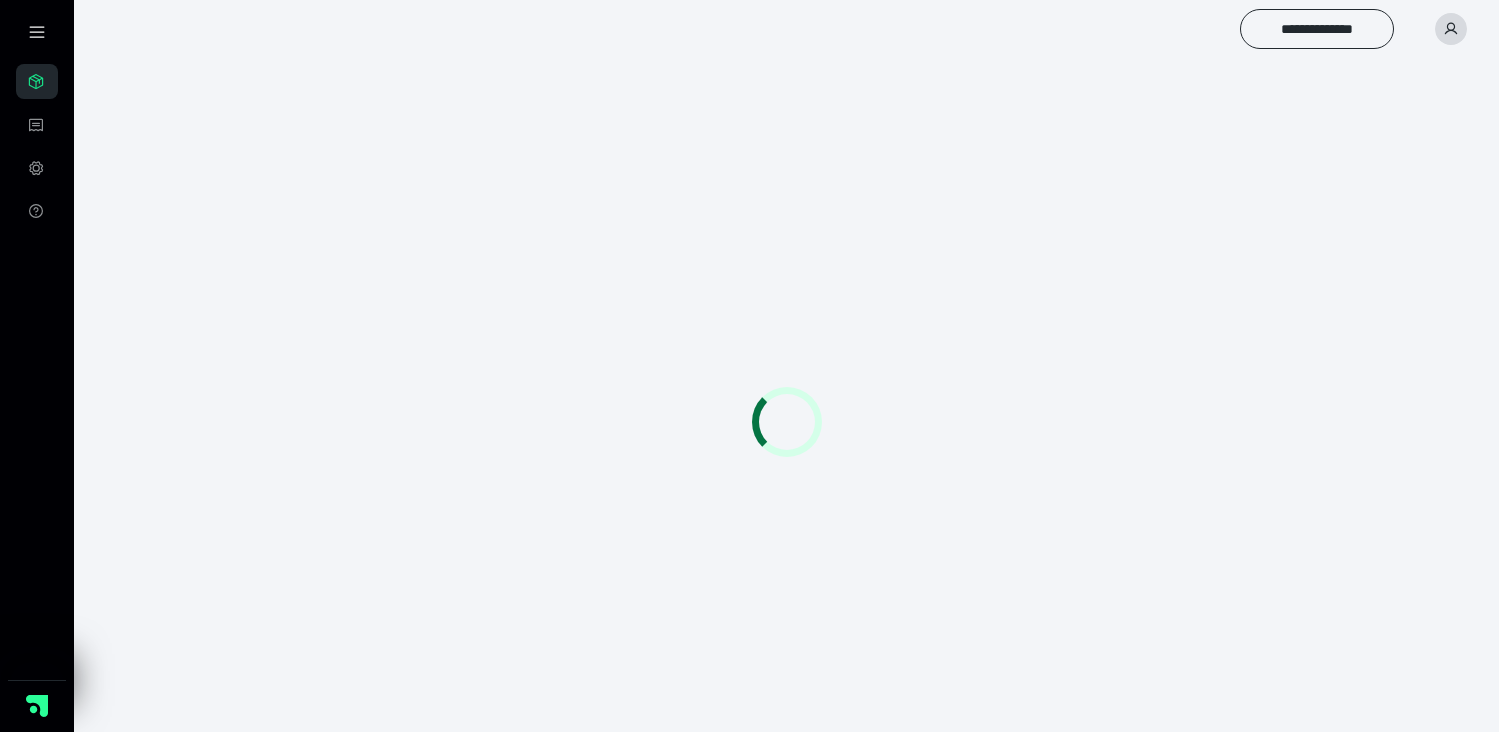 scroll, scrollTop: 0, scrollLeft: 0, axis: both 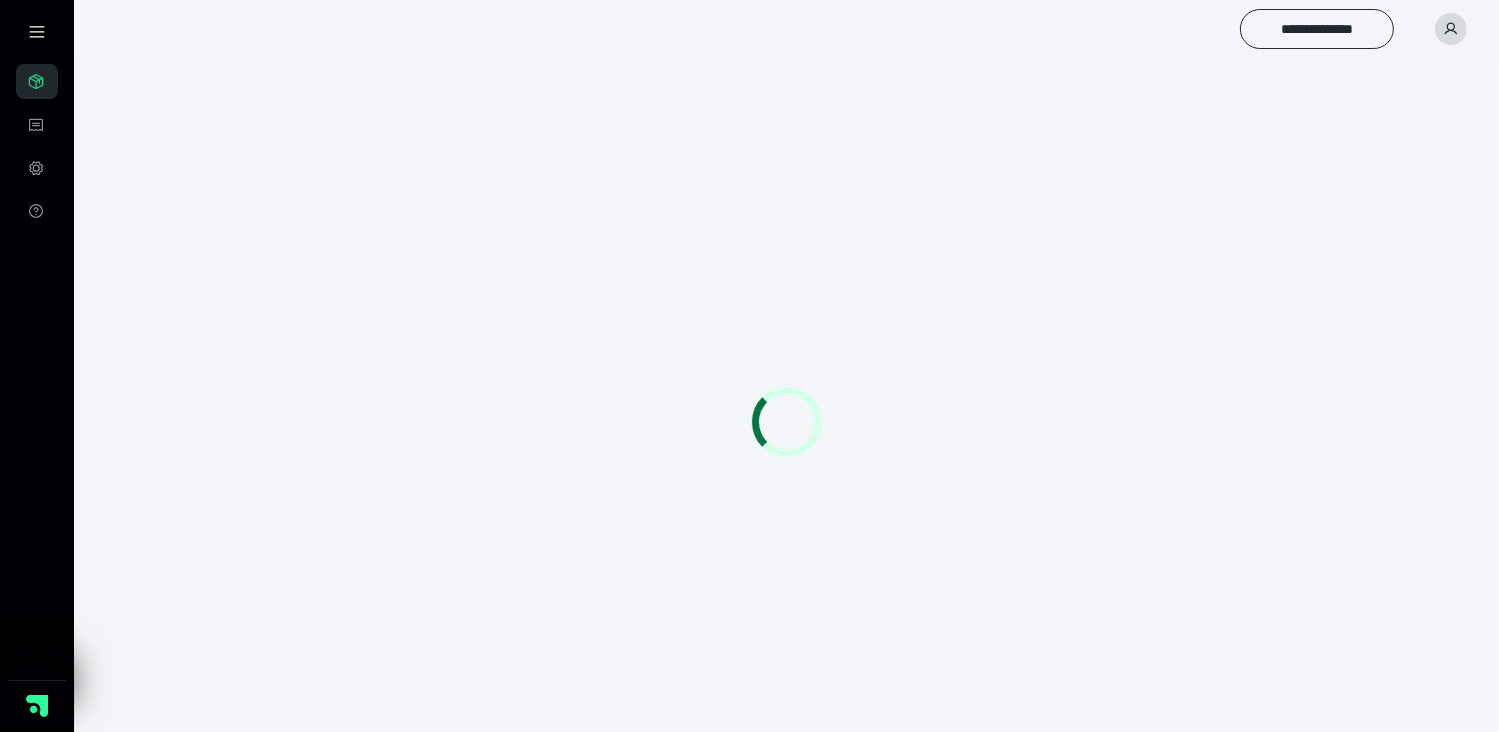 click at bounding box center [786, 422] 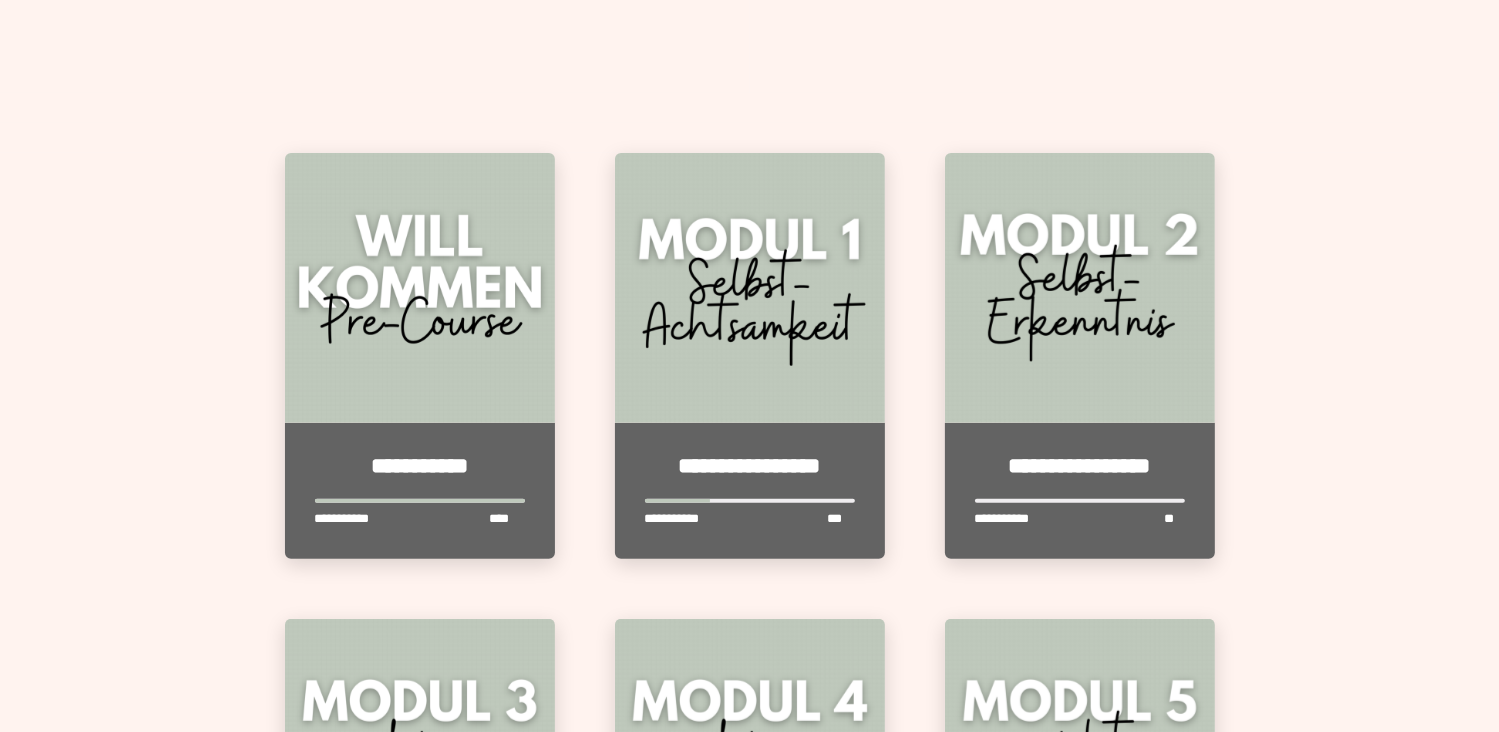scroll, scrollTop: 600, scrollLeft: 0, axis: vertical 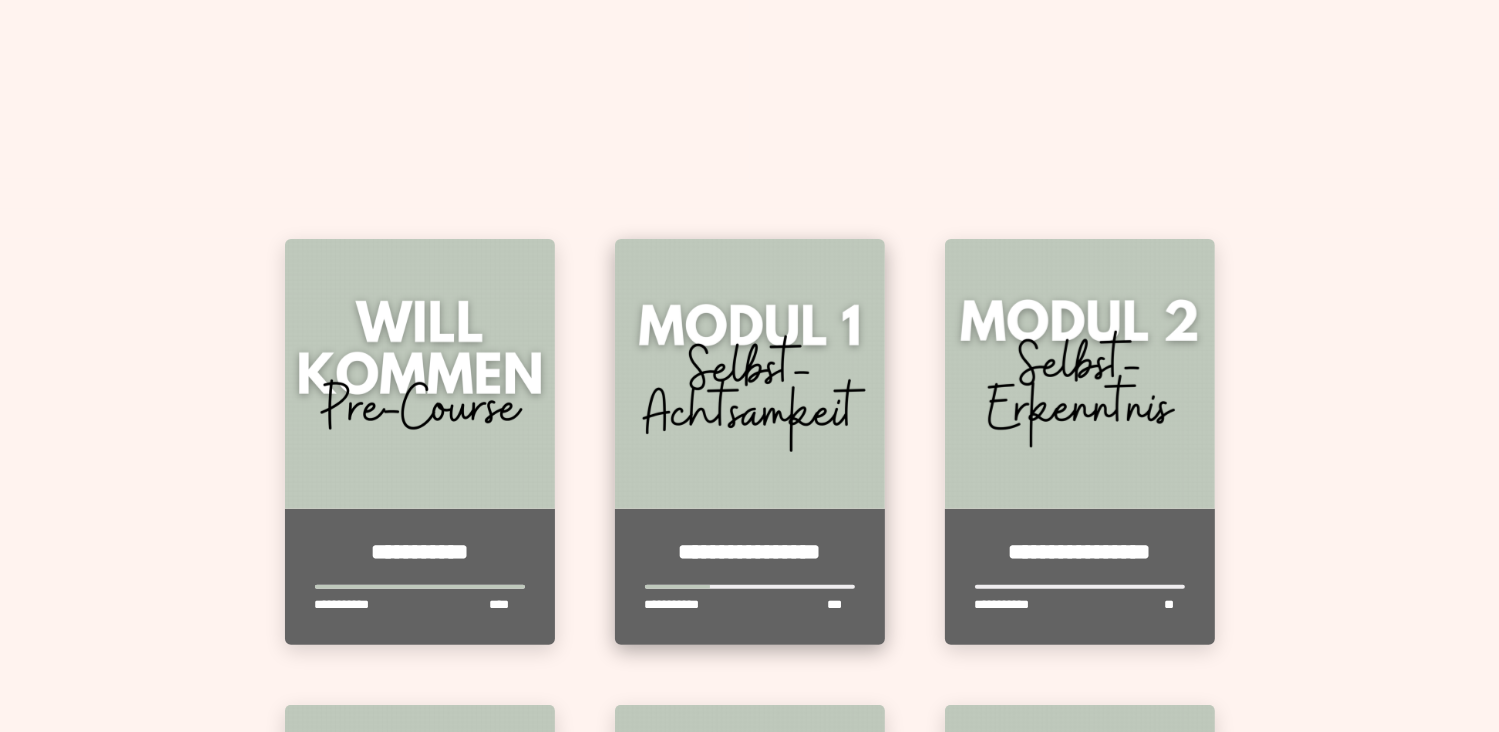 click at bounding box center (750, 374) 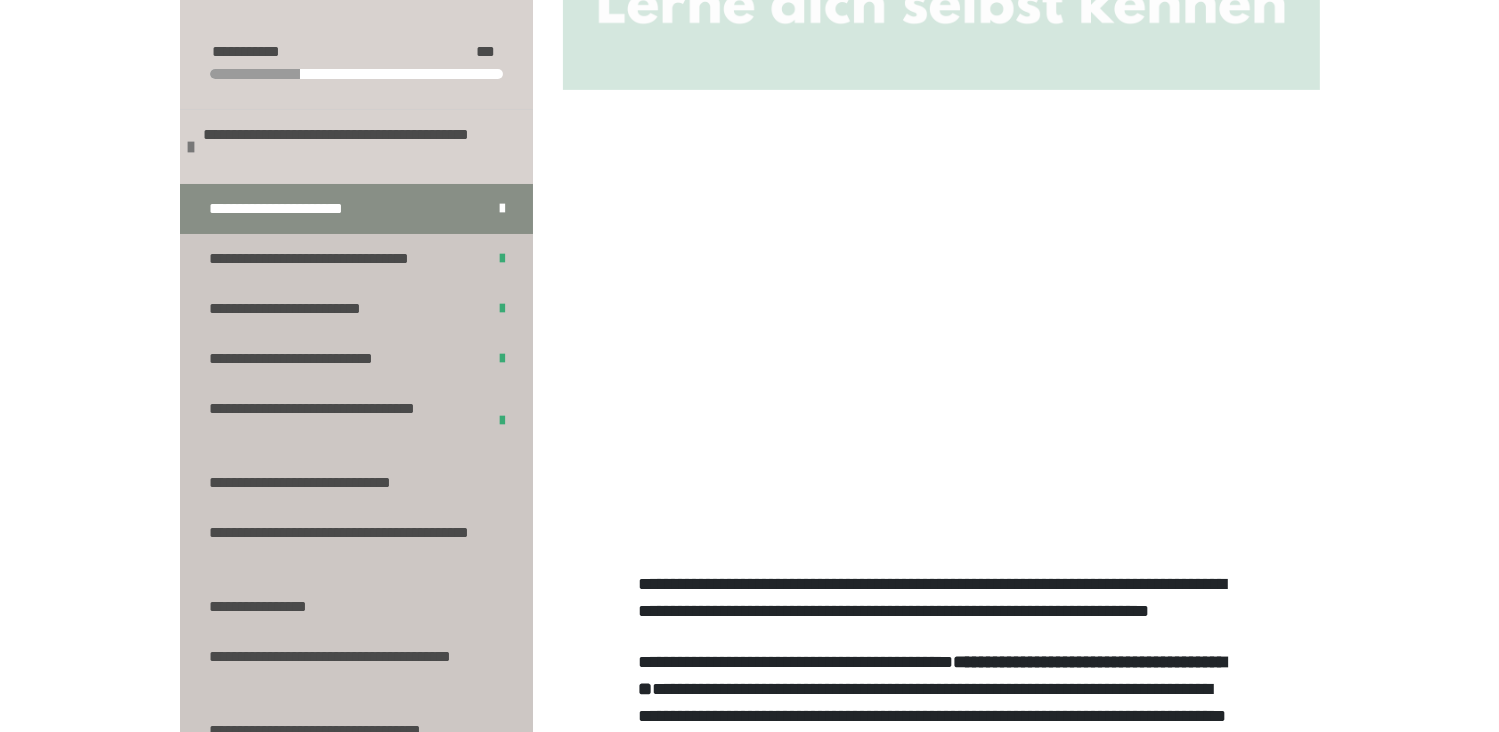 scroll, scrollTop: 500, scrollLeft: 0, axis: vertical 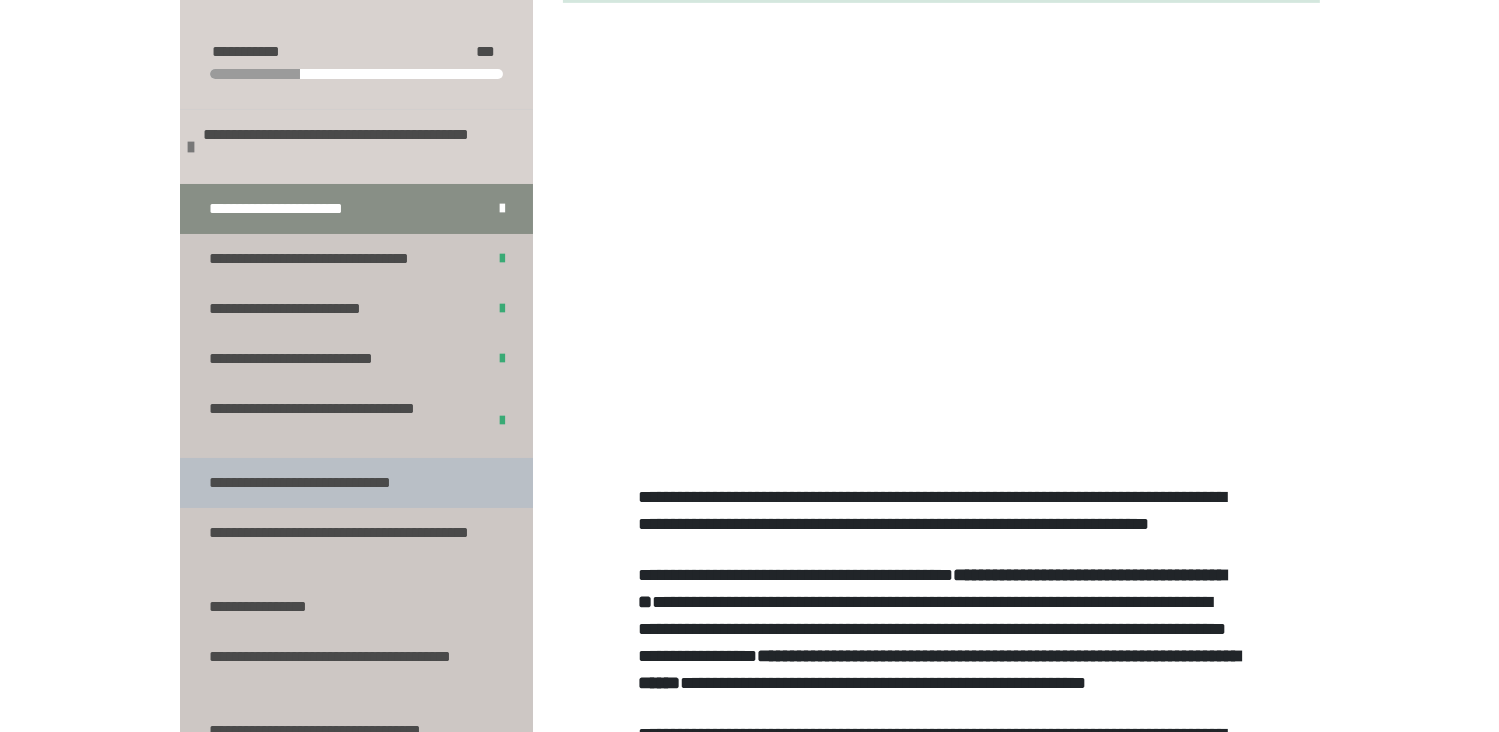 click on "**********" at bounding box center [327, 483] 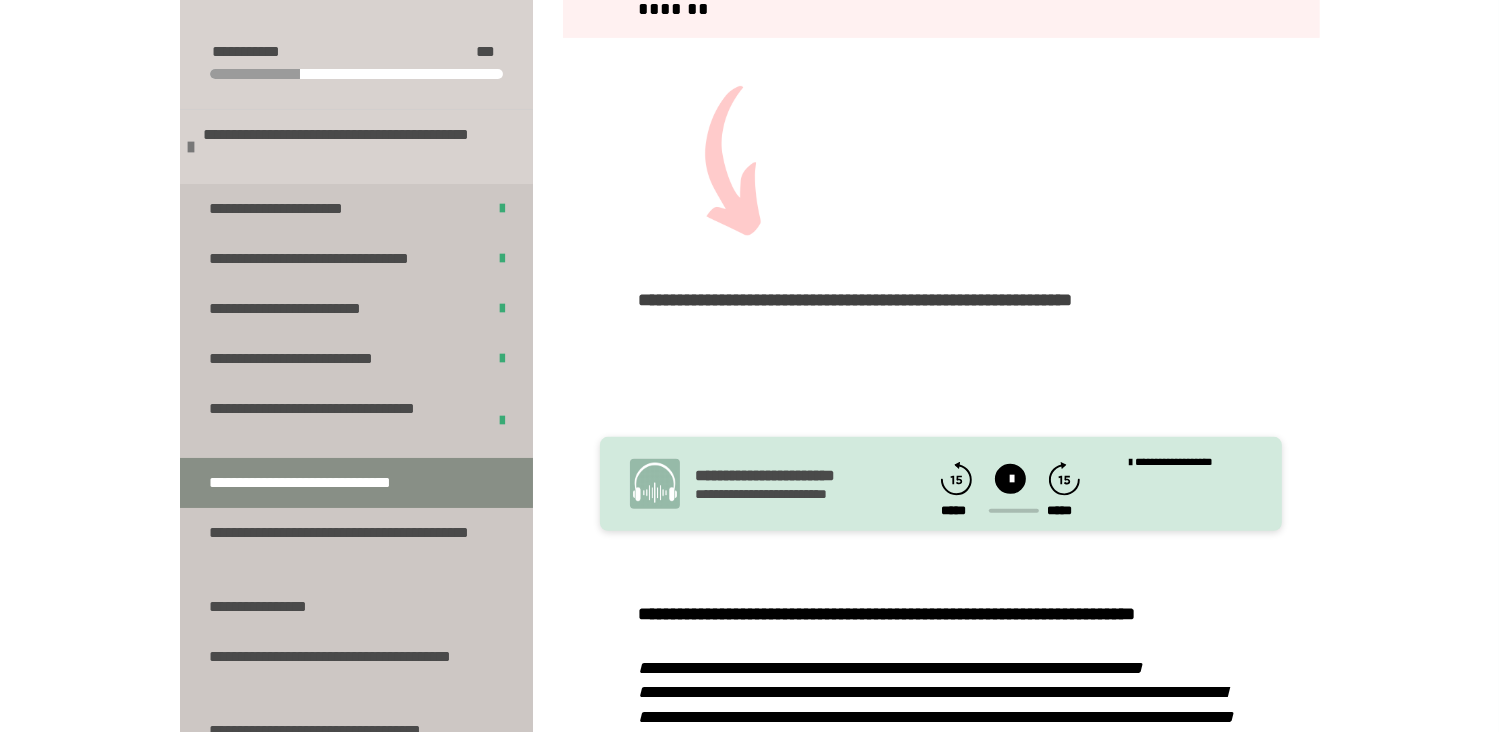 scroll, scrollTop: 591, scrollLeft: 0, axis: vertical 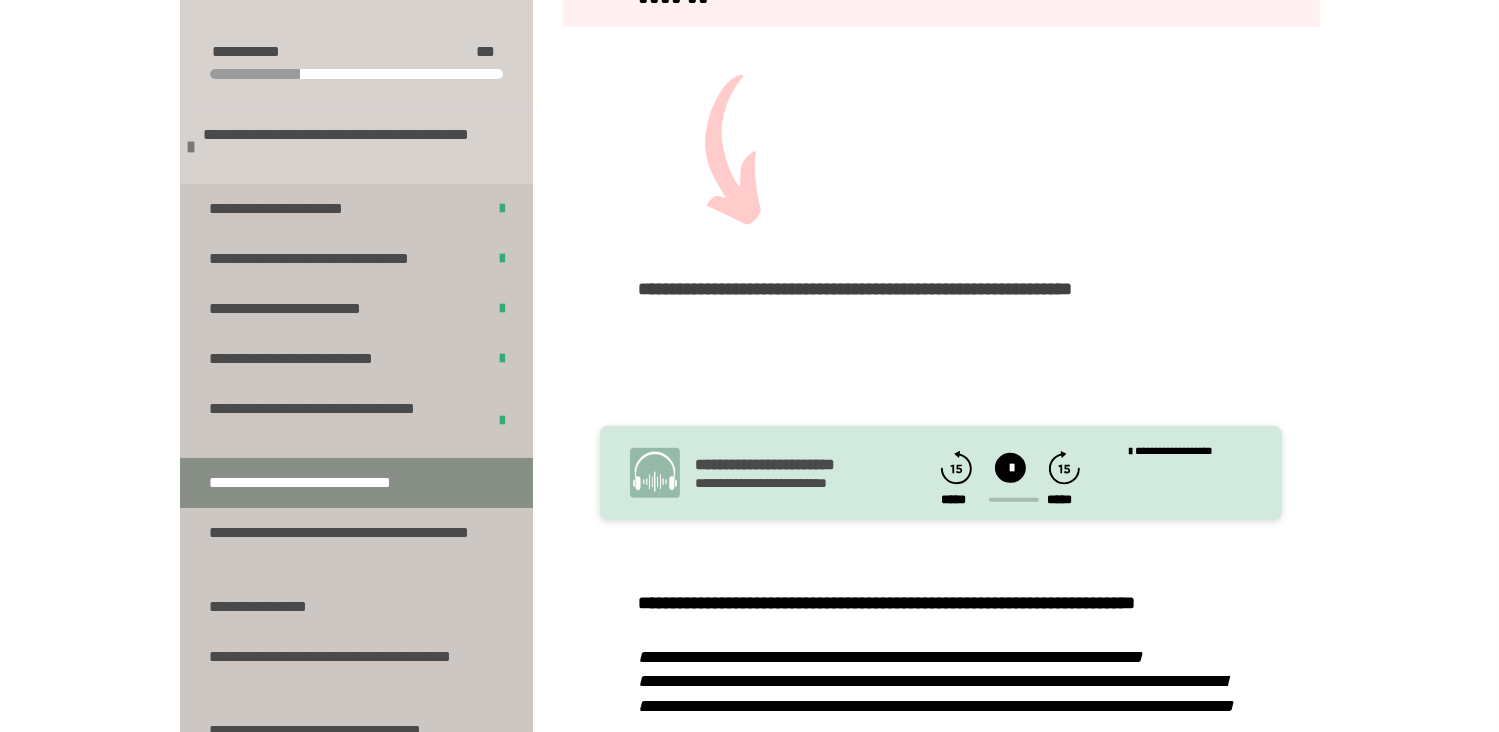 click at bounding box center (1010, 468) 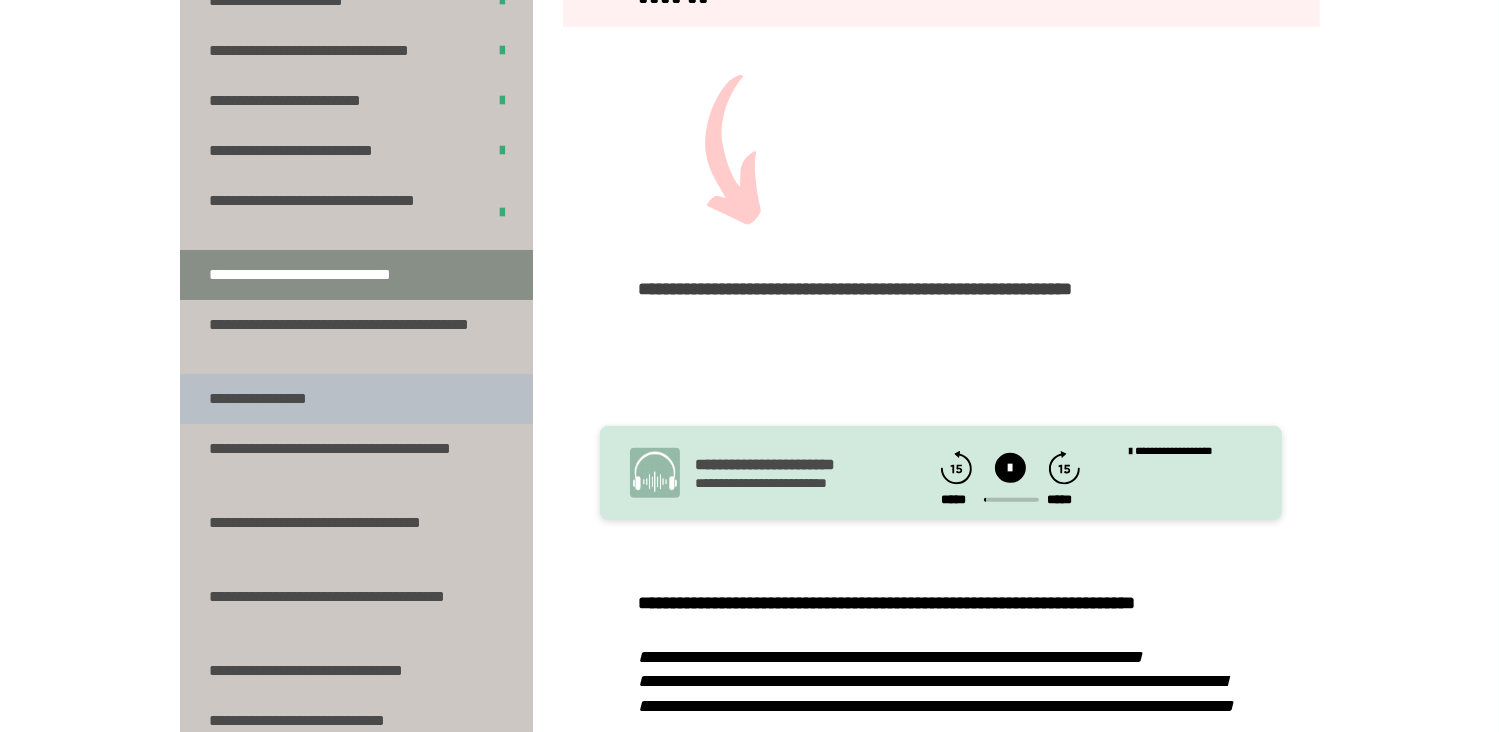 scroll, scrollTop: 300, scrollLeft: 0, axis: vertical 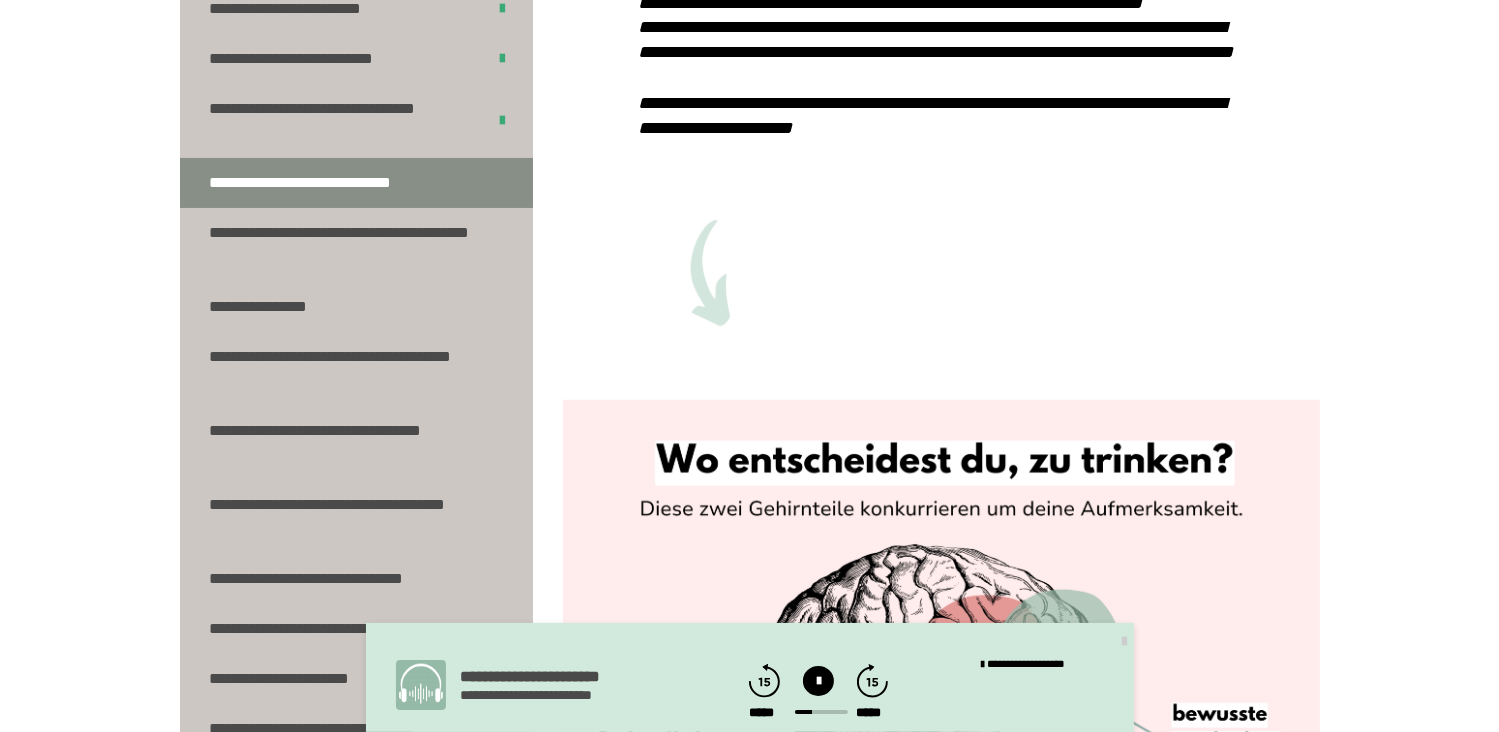 click on "***** *****" at bounding box center [818, 713] 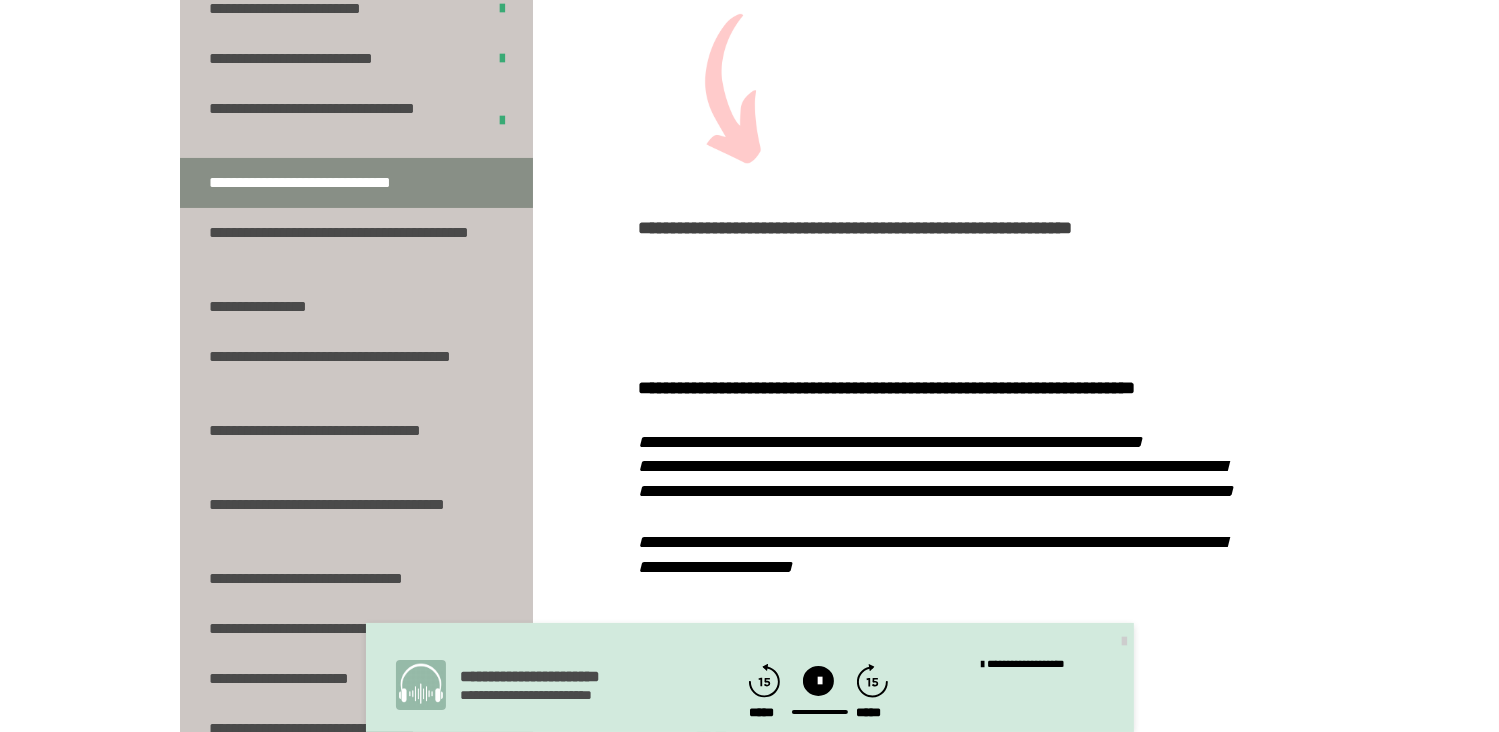scroll, scrollTop: 0, scrollLeft: 0, axis: both 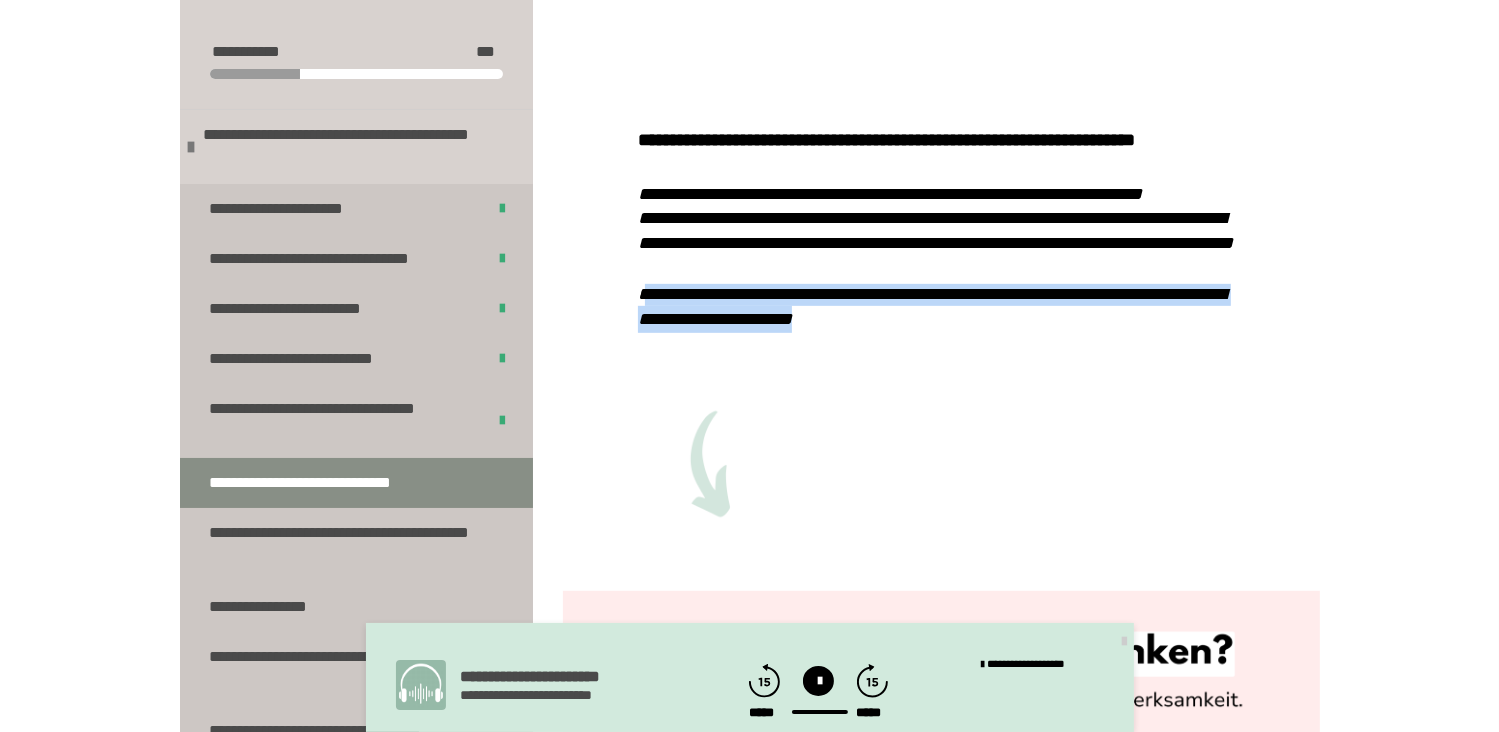 drag, startPoint x: 641, startPoint y: 316, endPoint x: 932, endPoint y: 350, distance: 292.97952 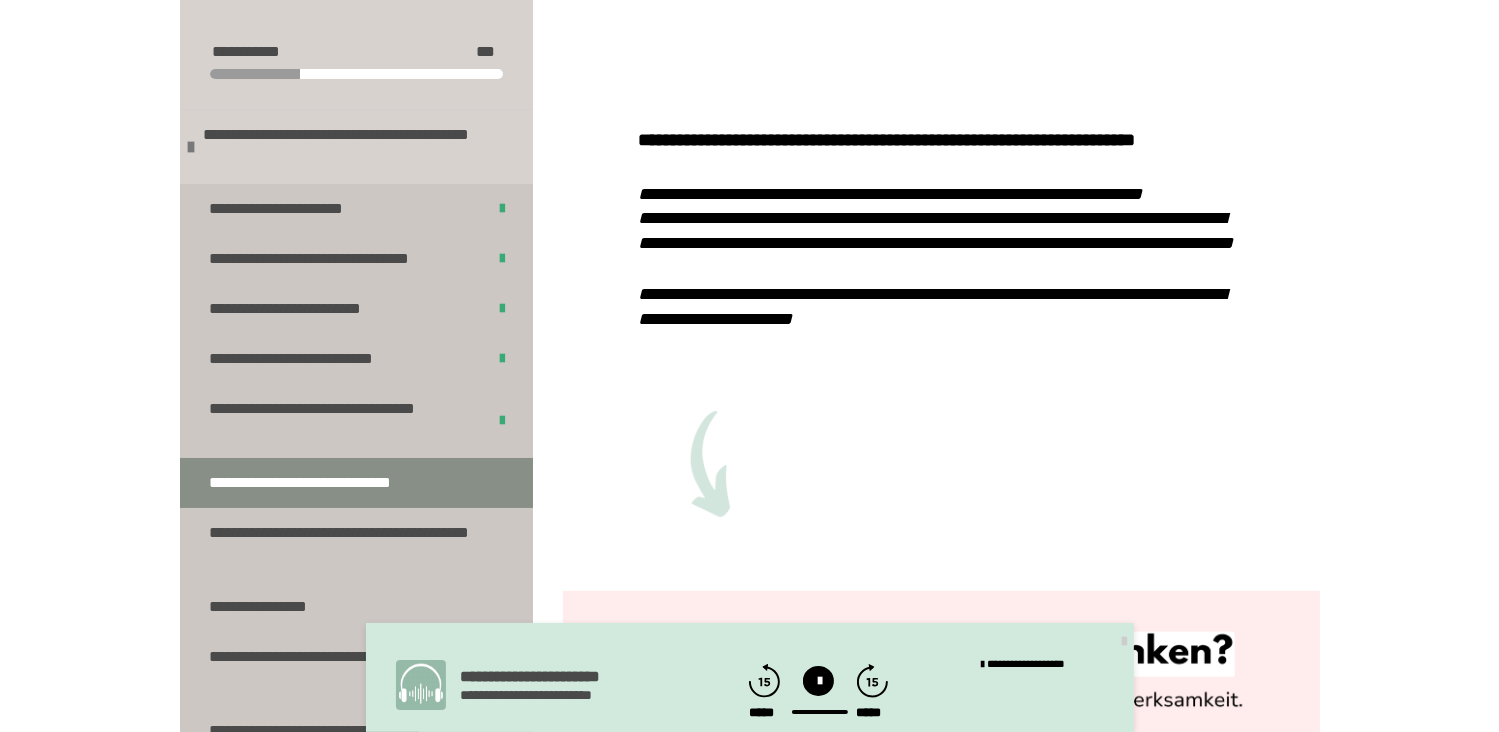 click on "**********" at bounding box center [941, 339] 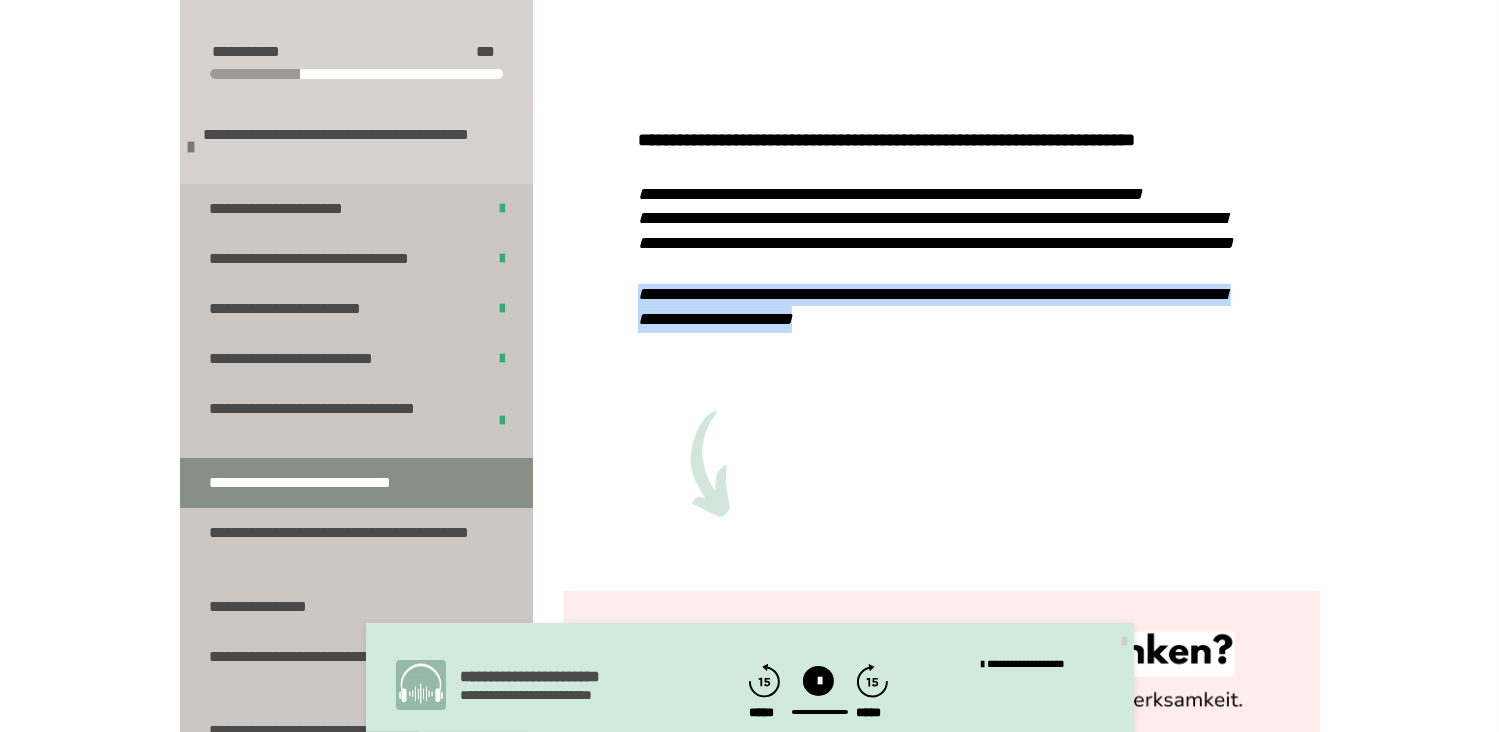 drag, startPoint x: 638, startPoint y: 318, endPoint x: 948, endPoint y: 352, distance: 311.85895 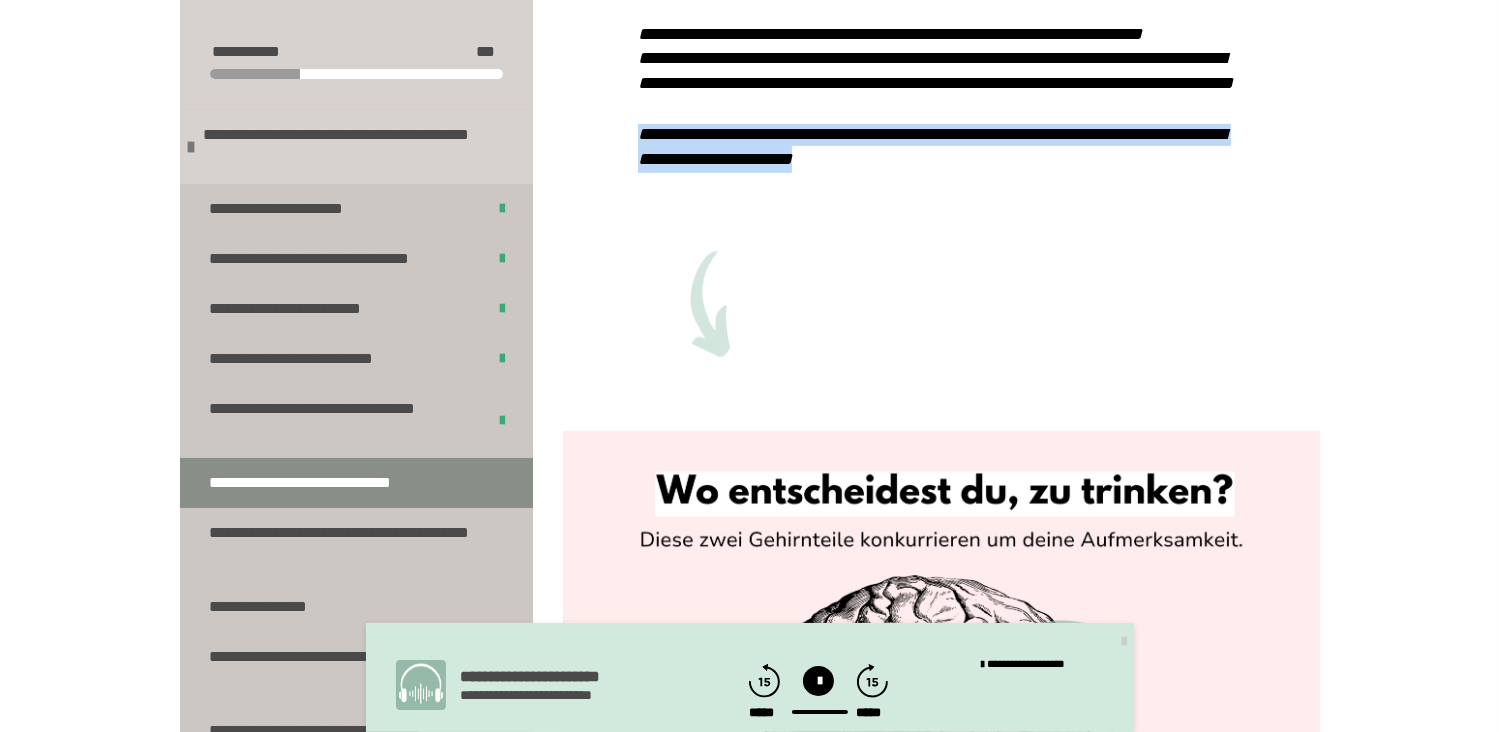 scroll, scrollTop: 1300, scrollLeft: 0, axis: vertical 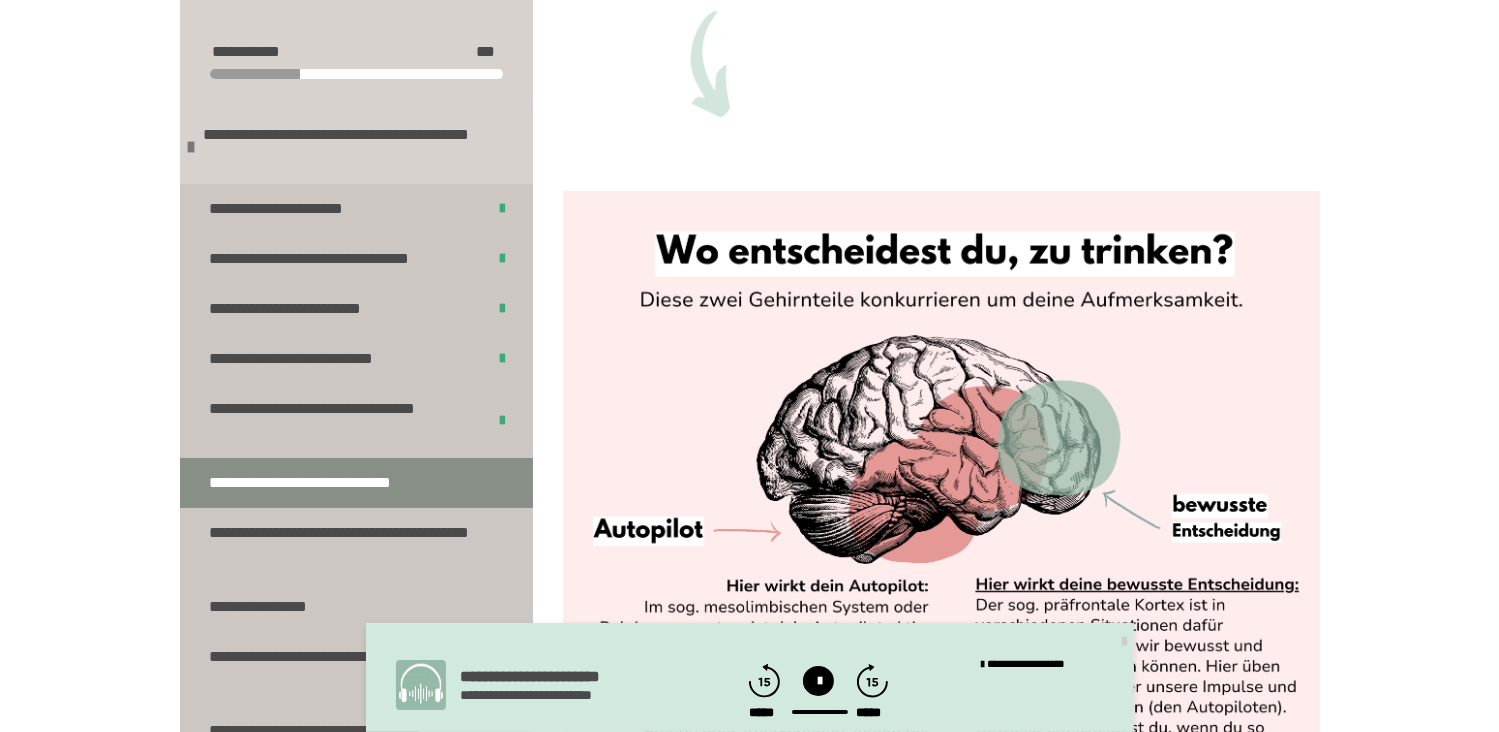 drag, startPoint x: 847, startPoint y: 712, endPoint x: 828, endPoint y: 714, distance: 19.104973 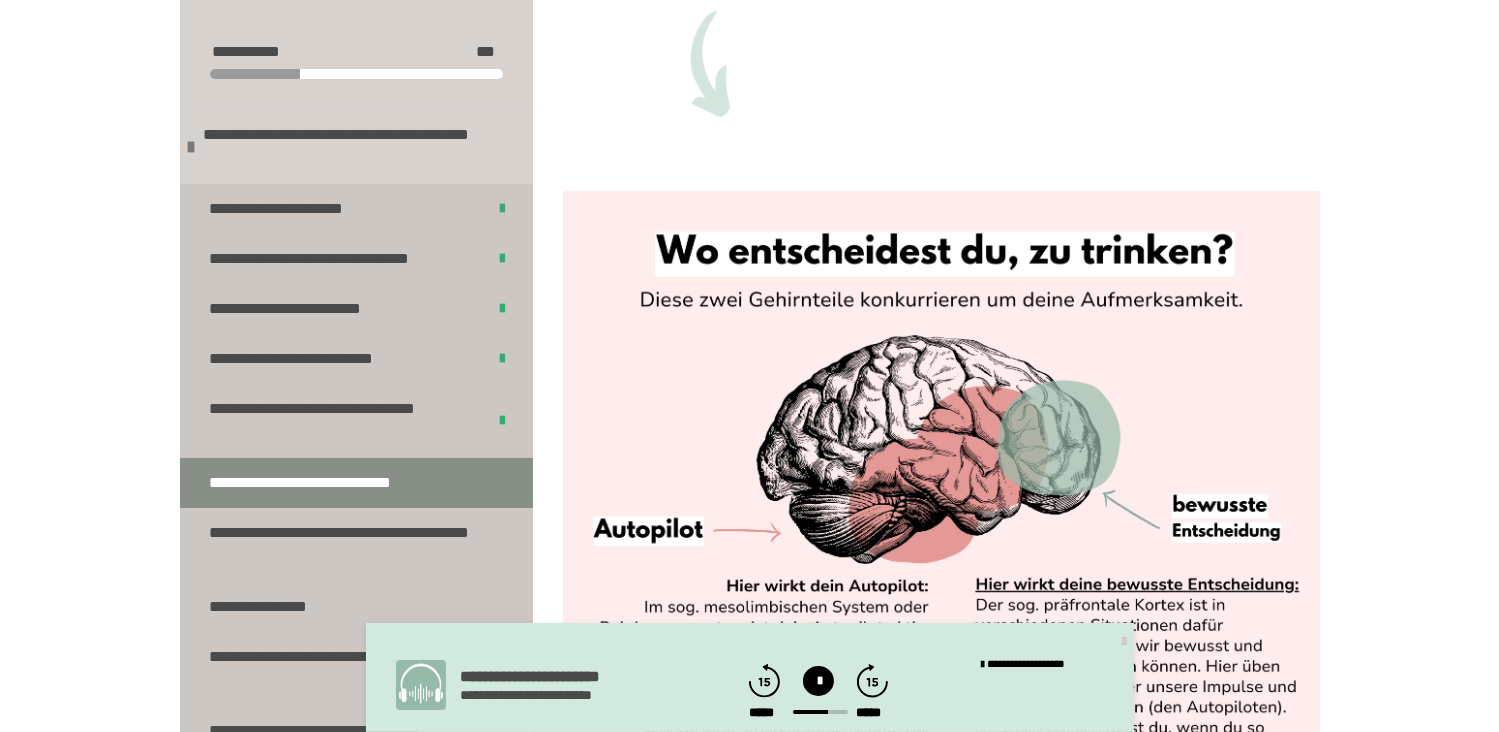 click 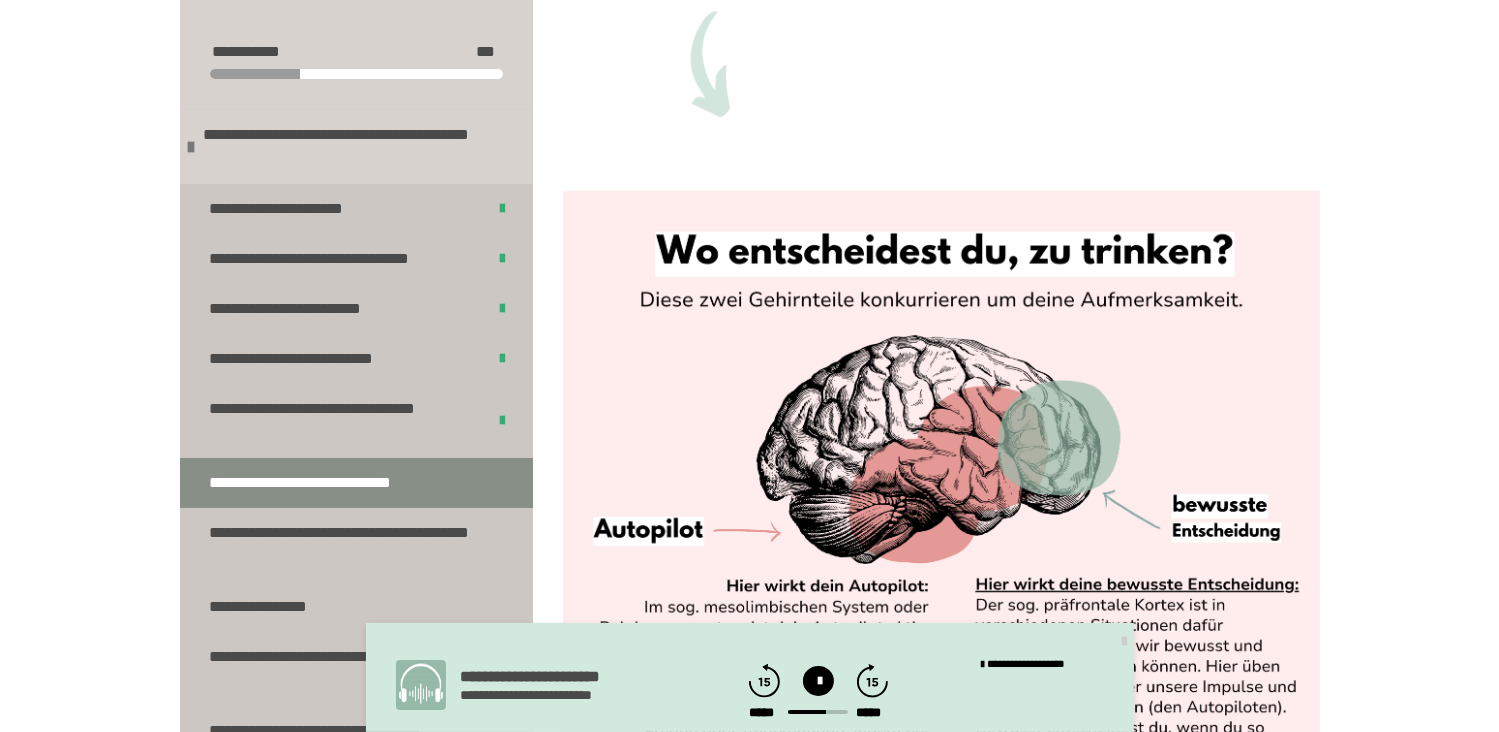 click 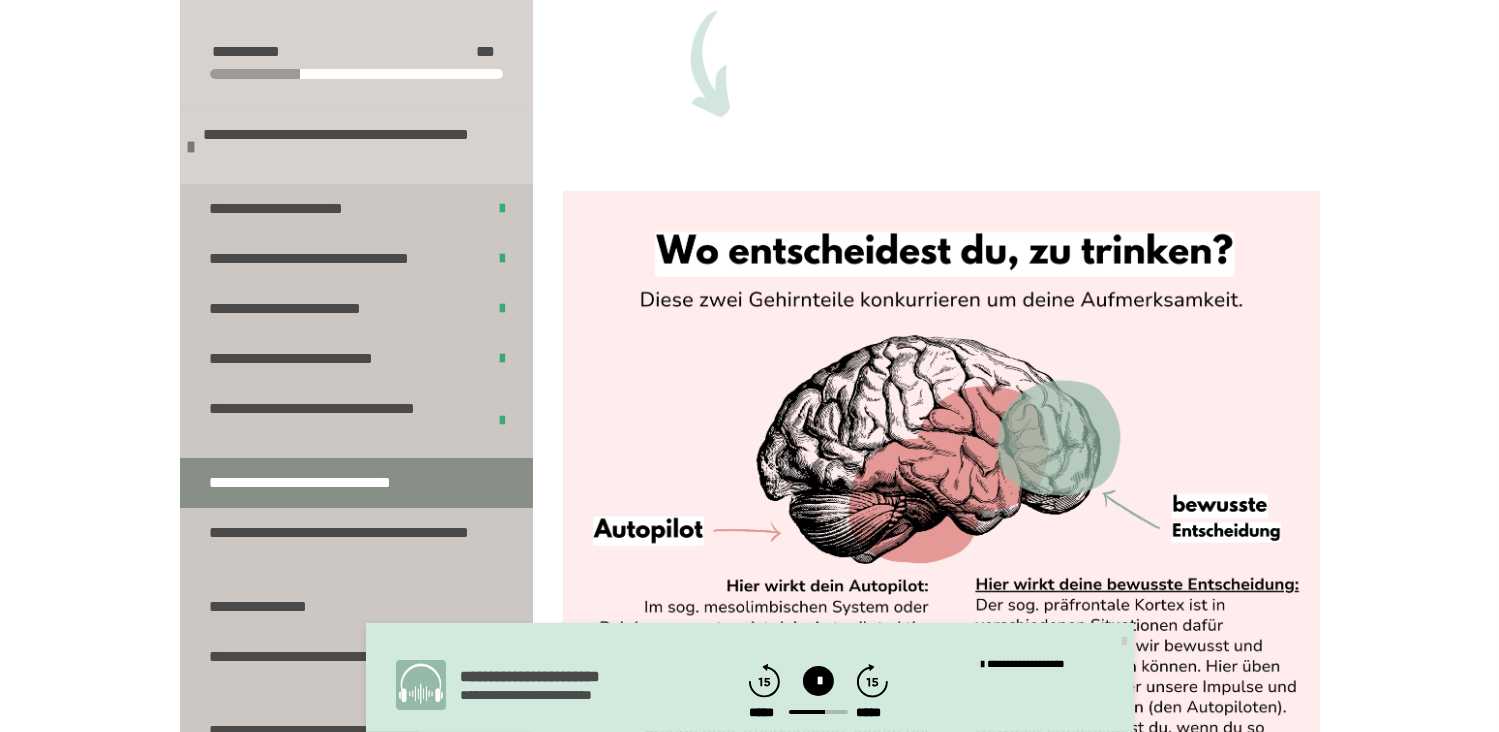 click 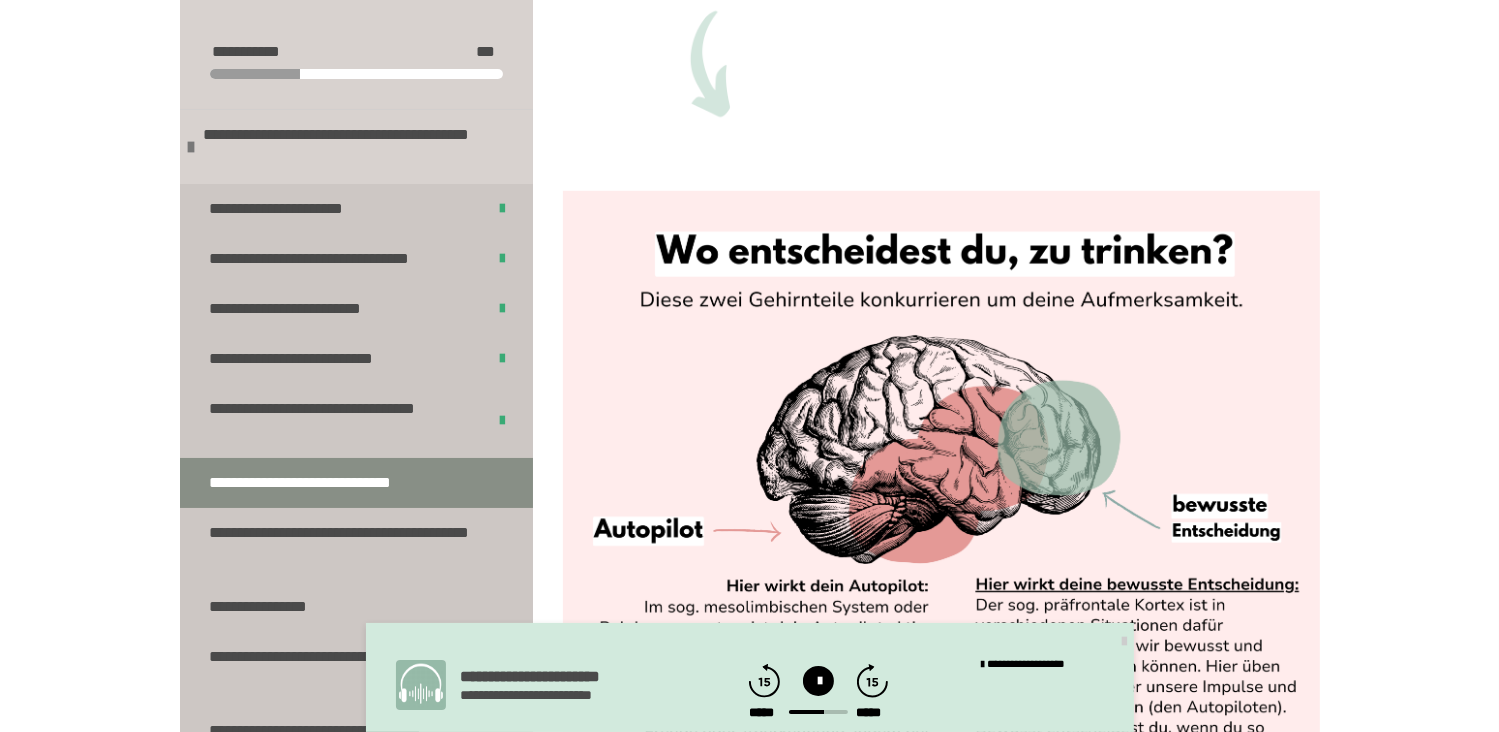 click 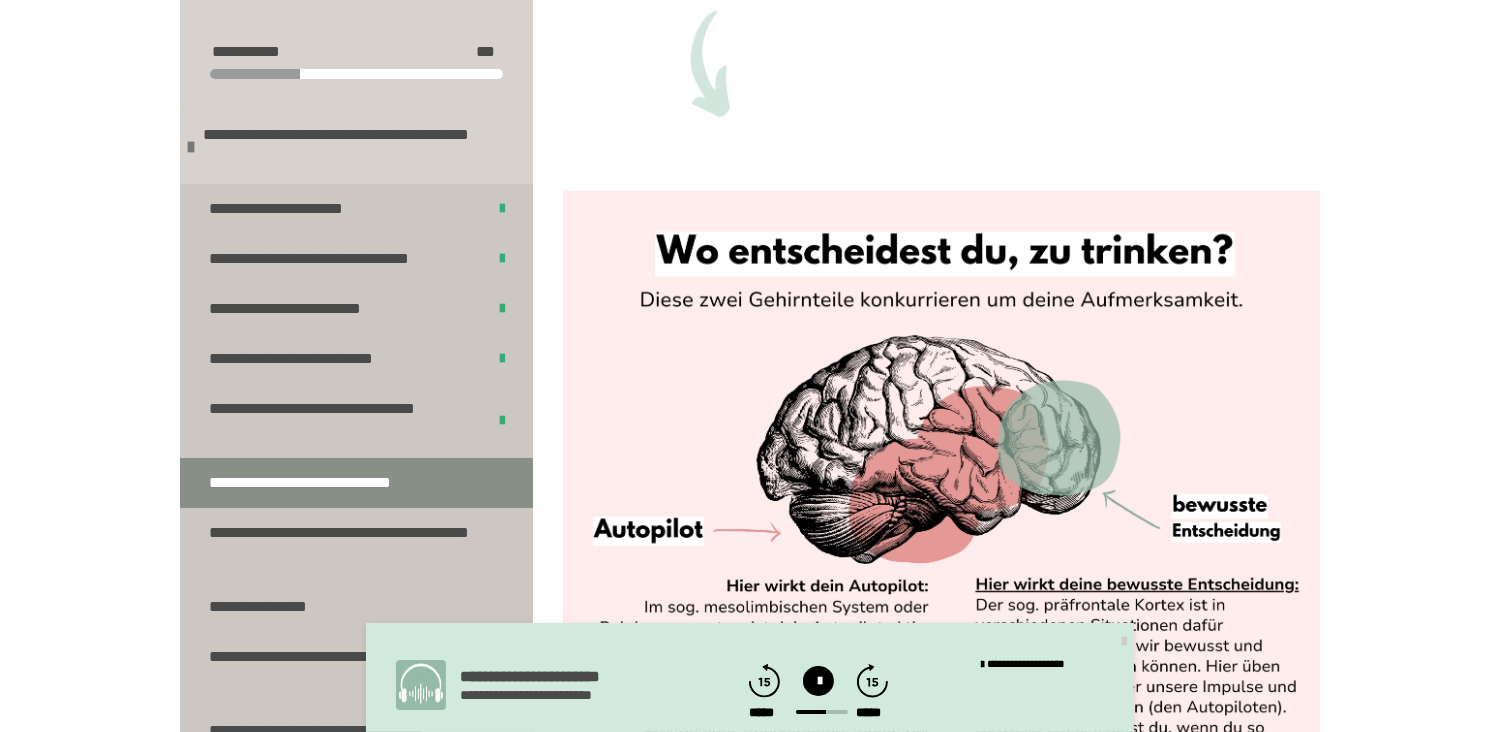 click 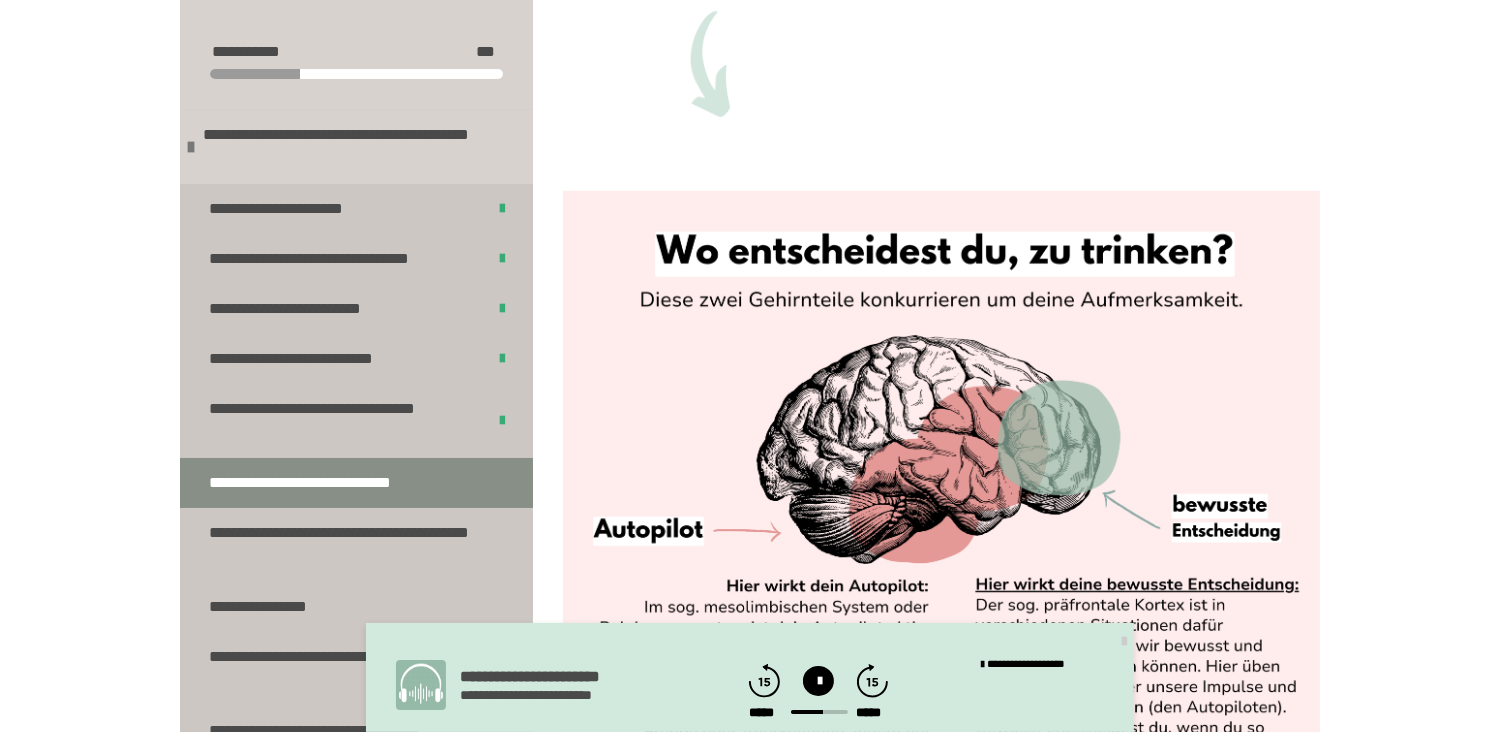click 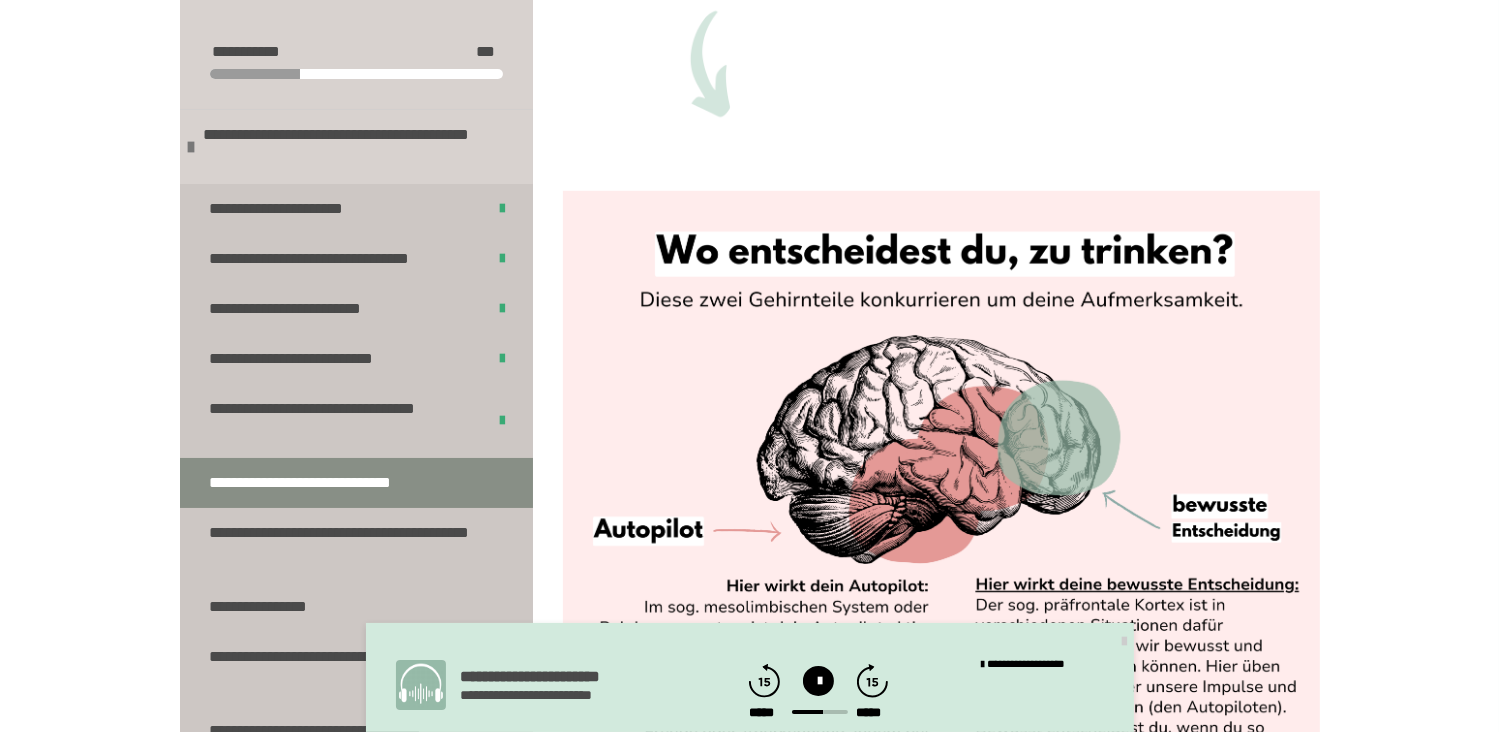 click 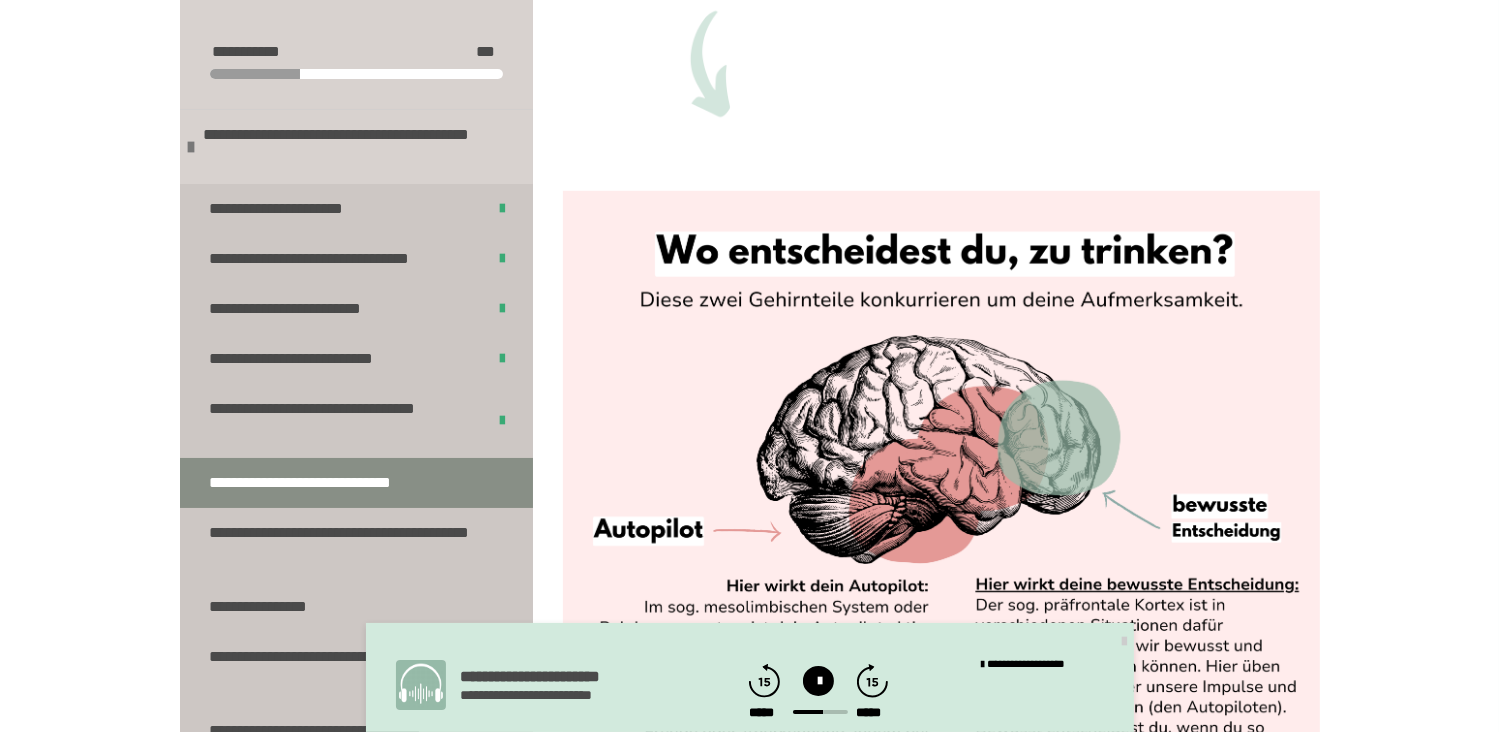 click at bounding box center [818, 681] 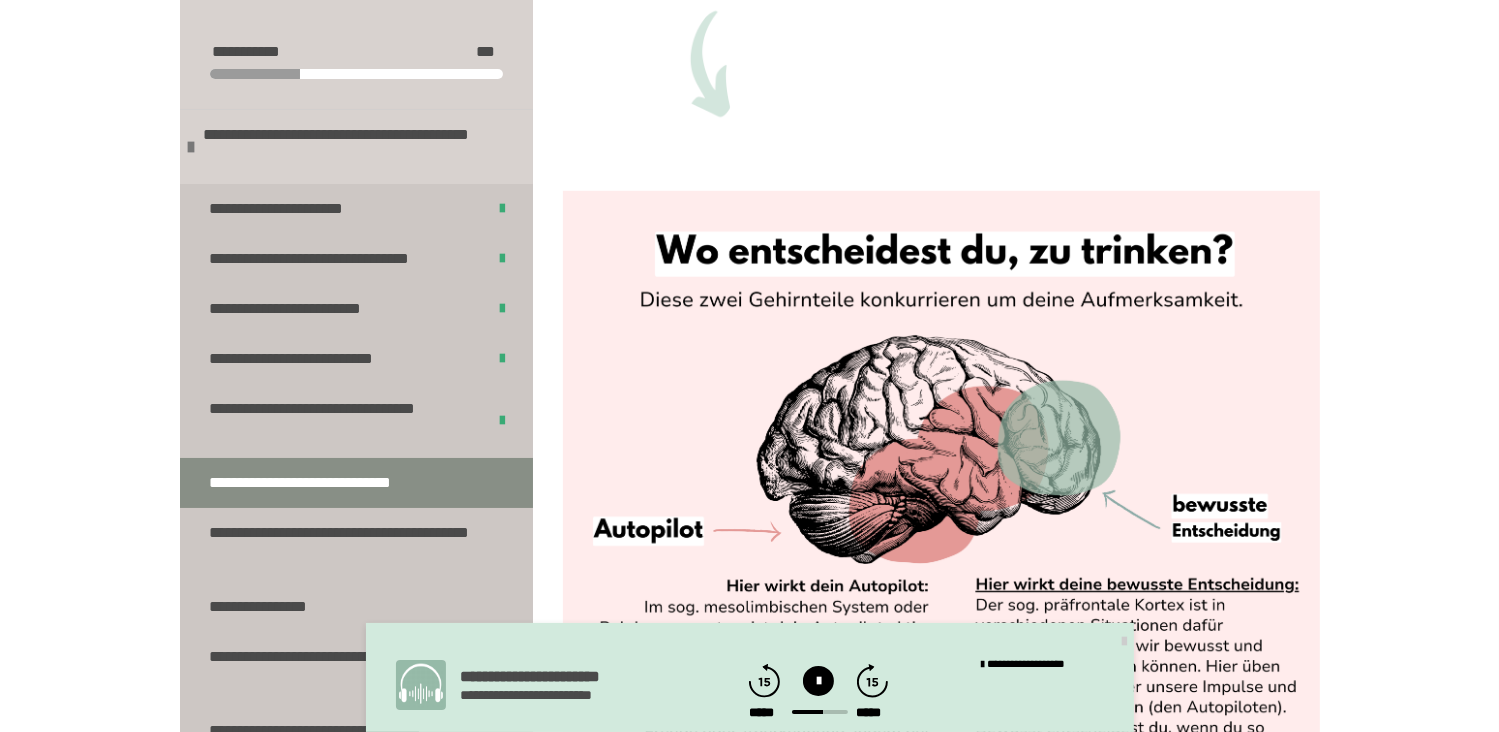 click 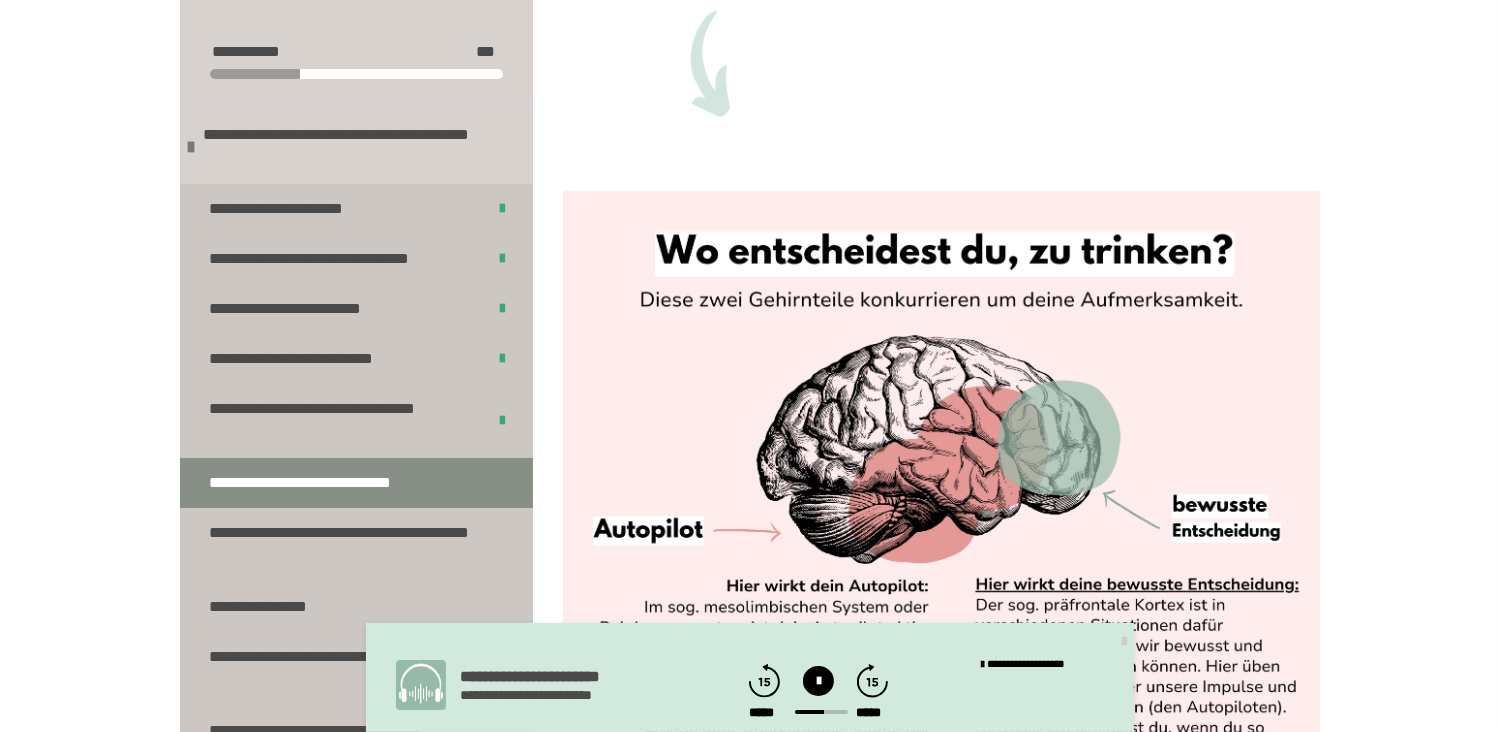 click 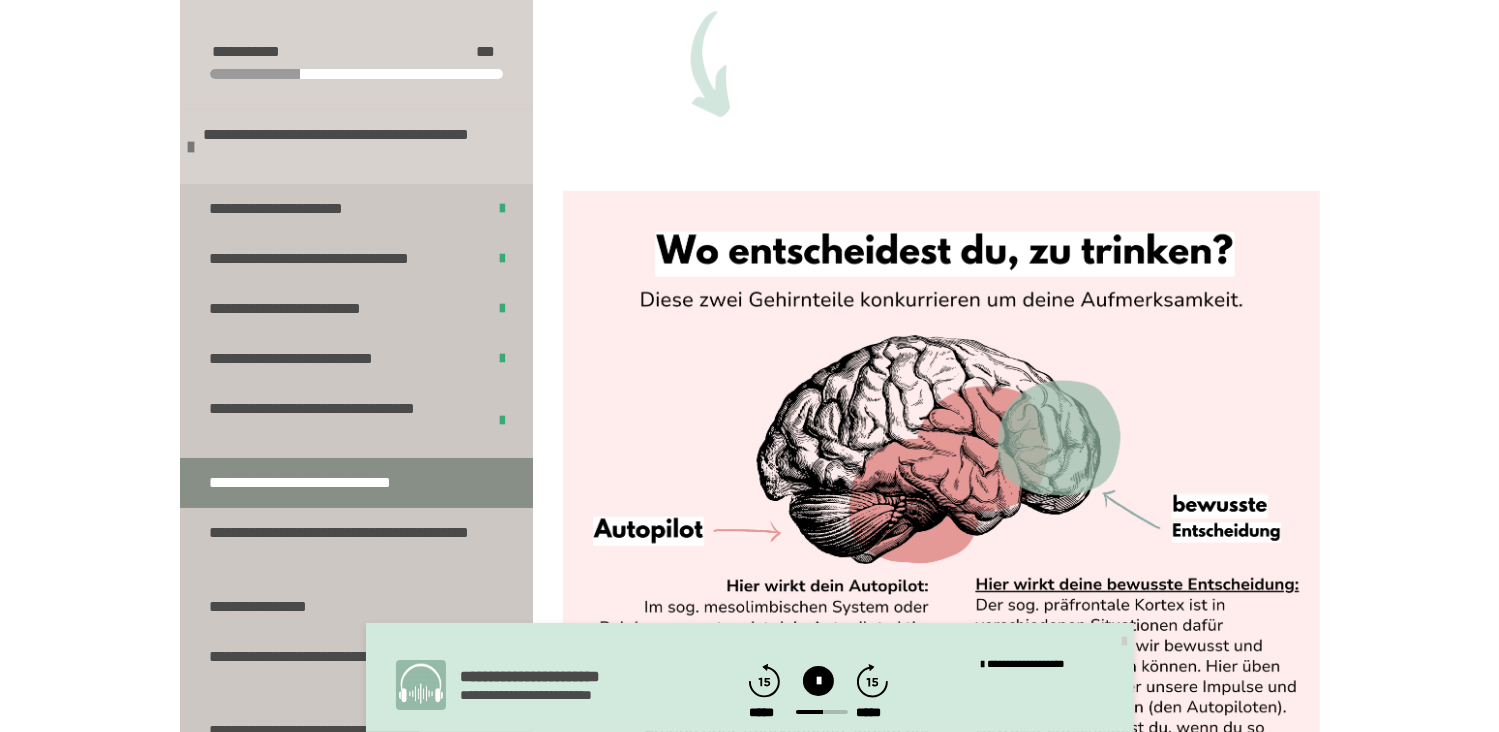 click 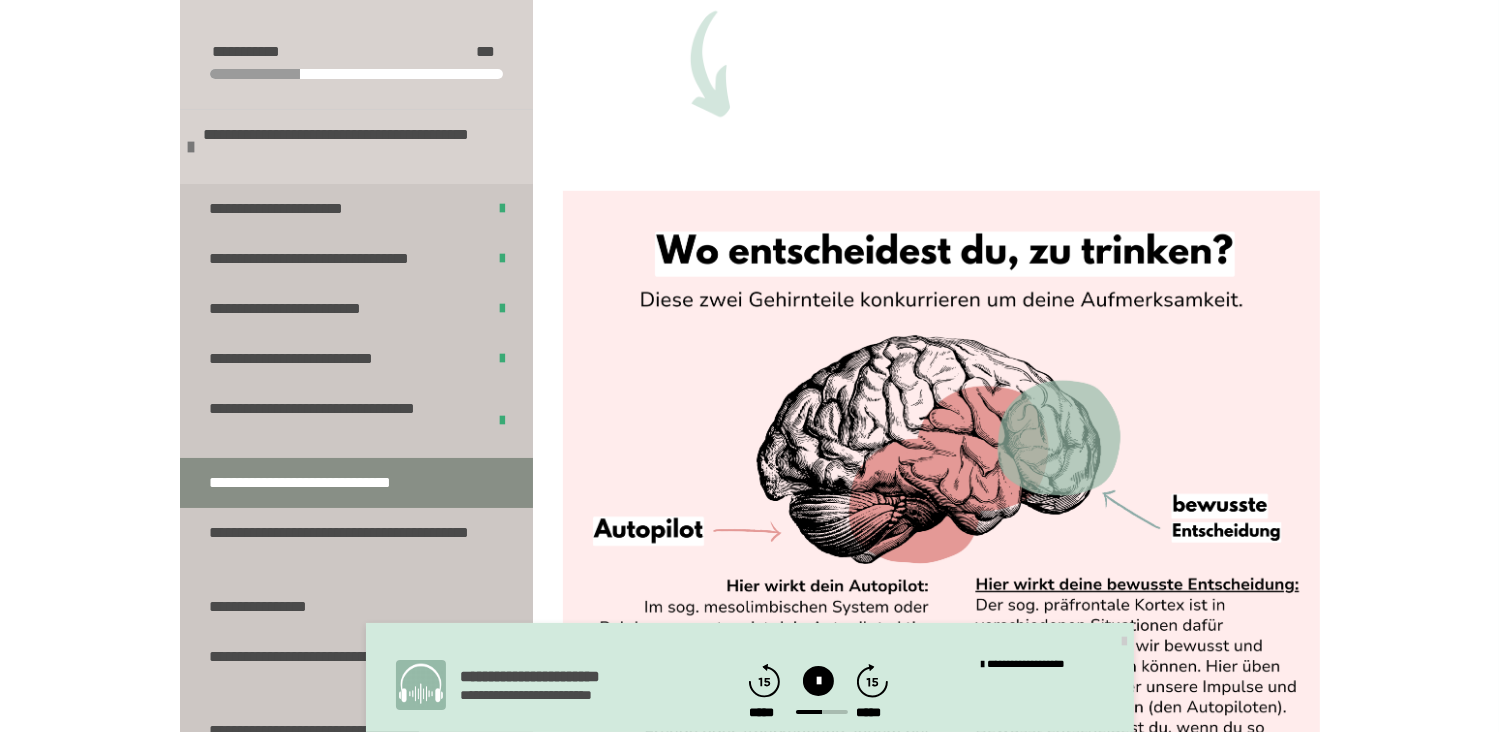 click 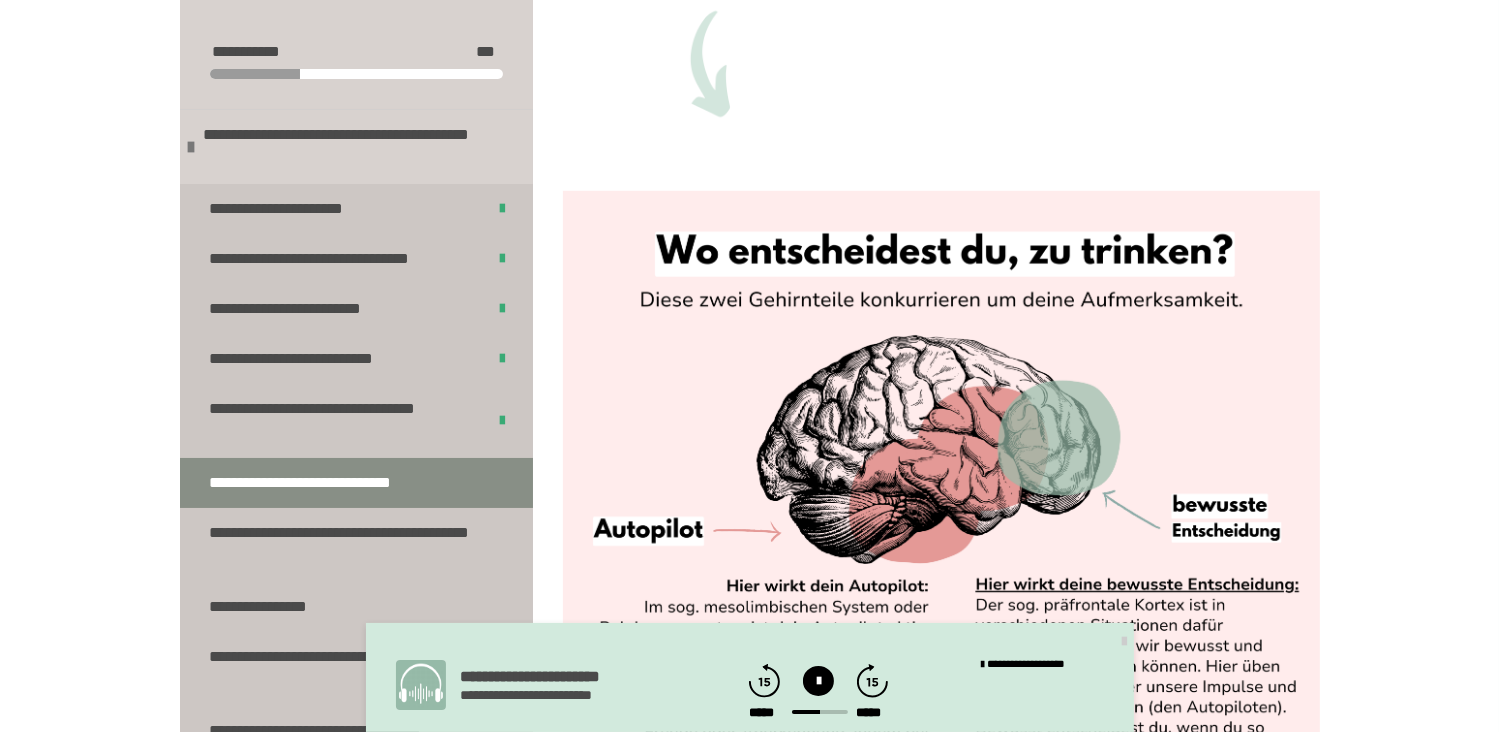 click 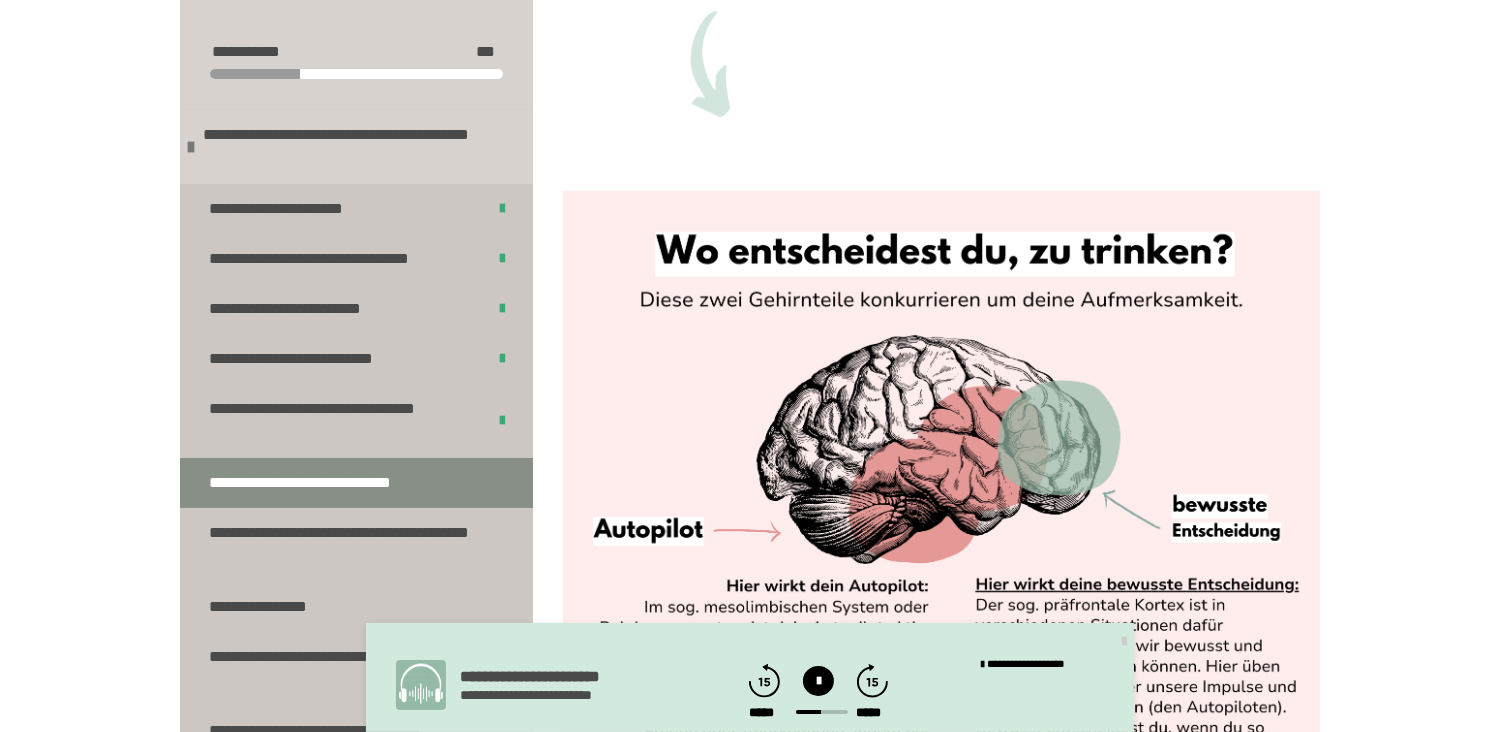 click 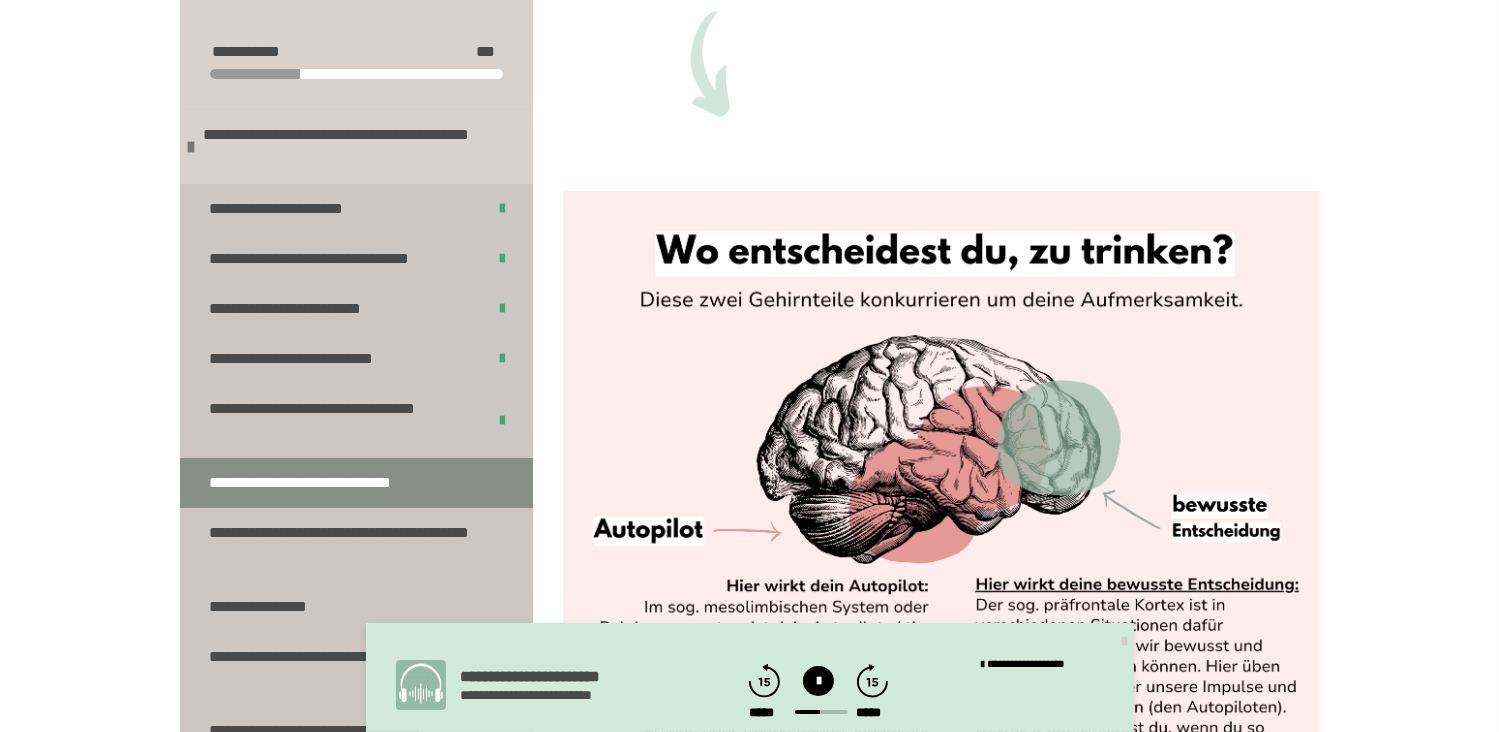 click 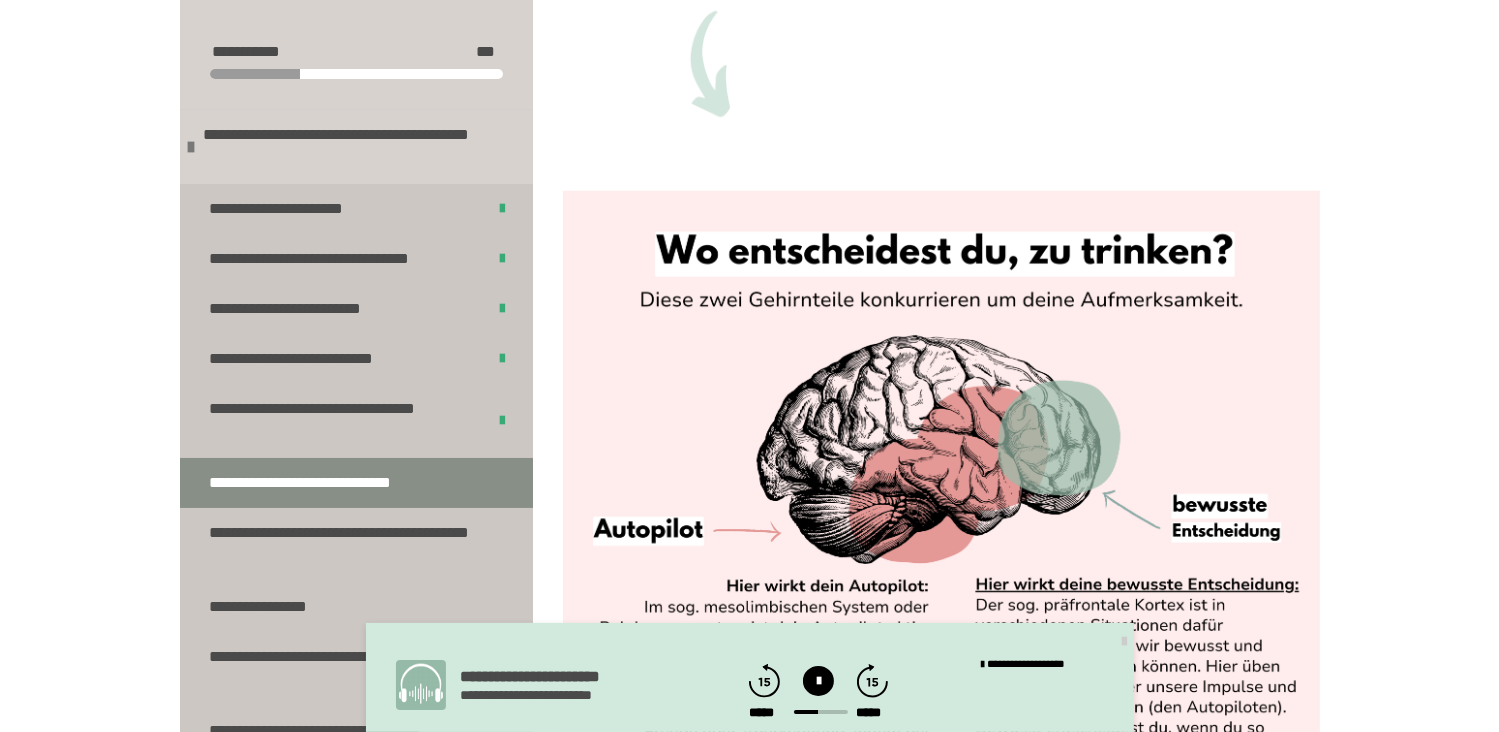 click 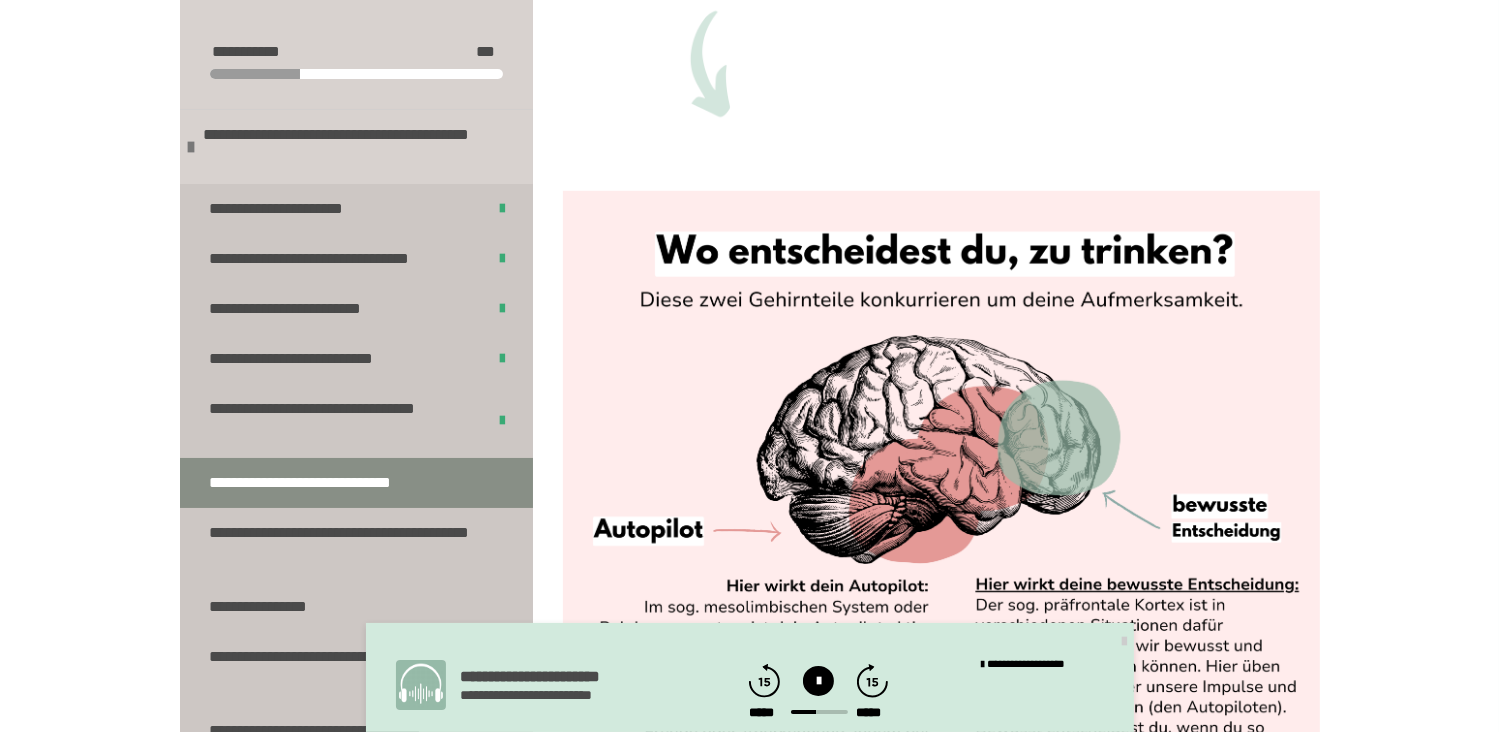 click 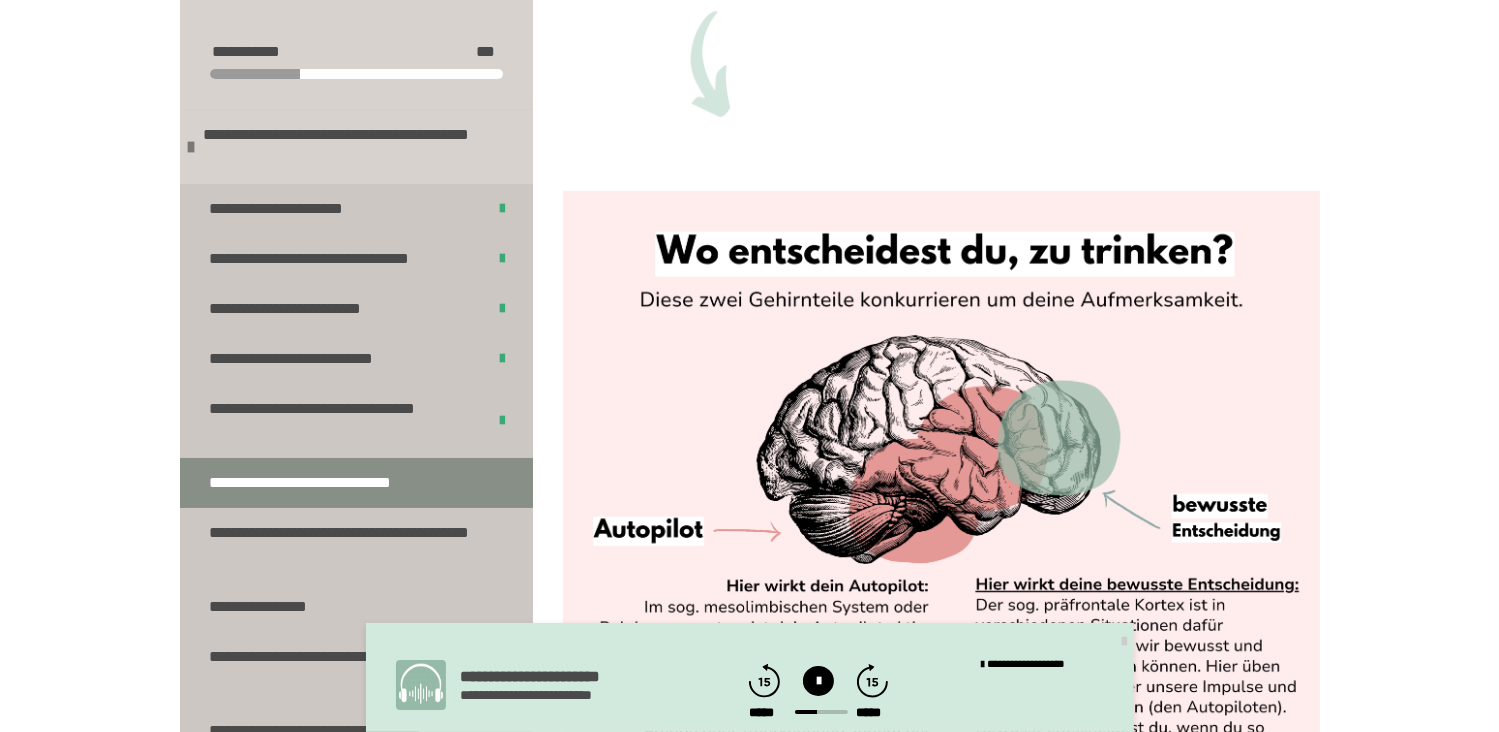 click 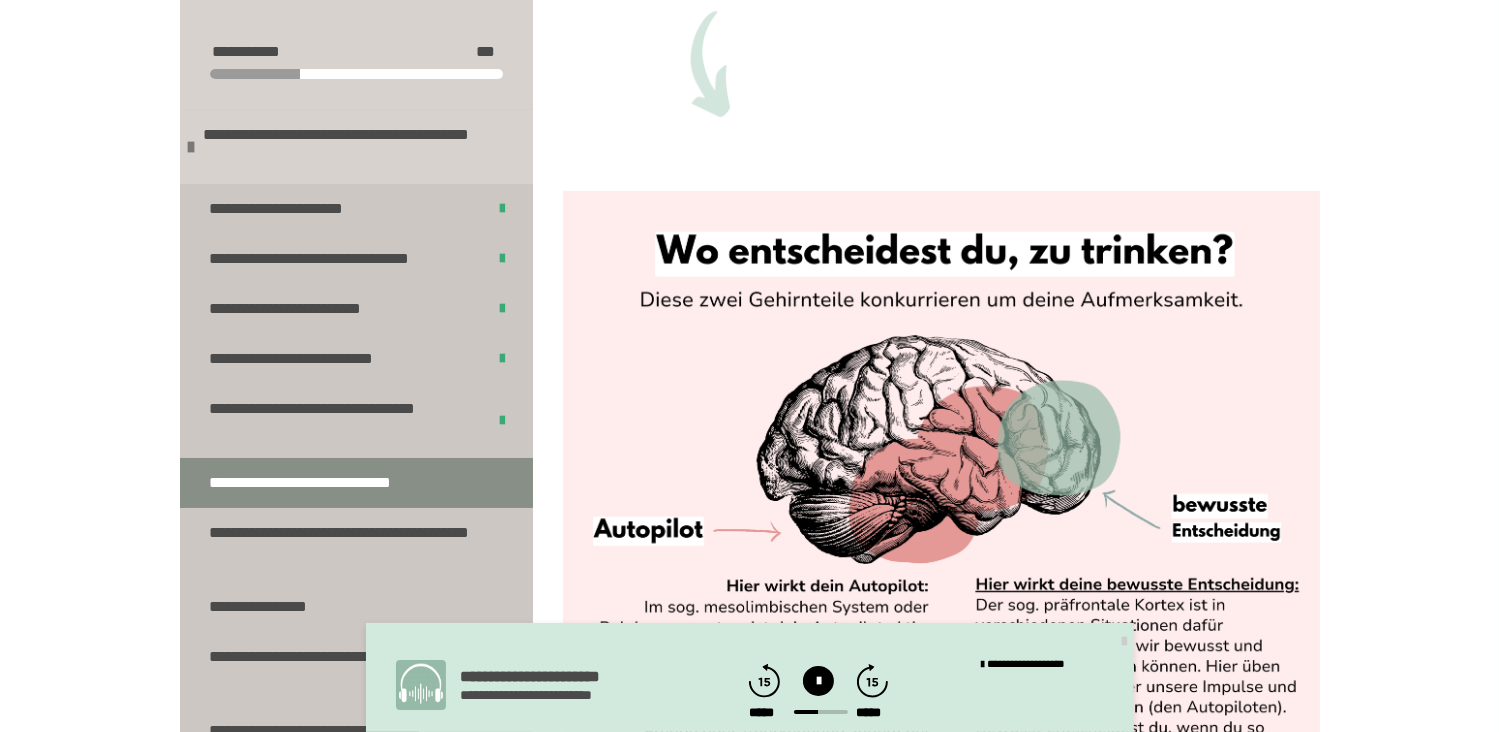 click 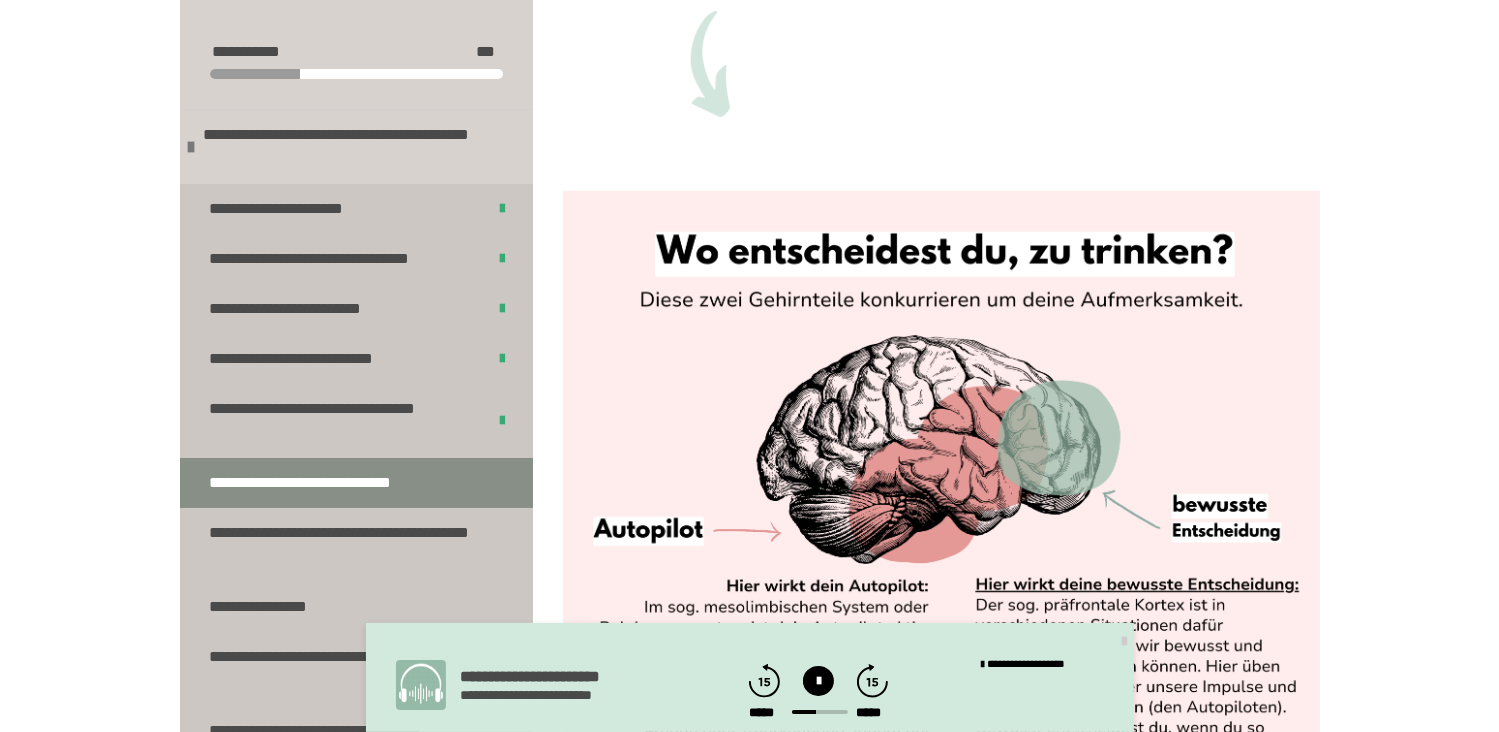 click 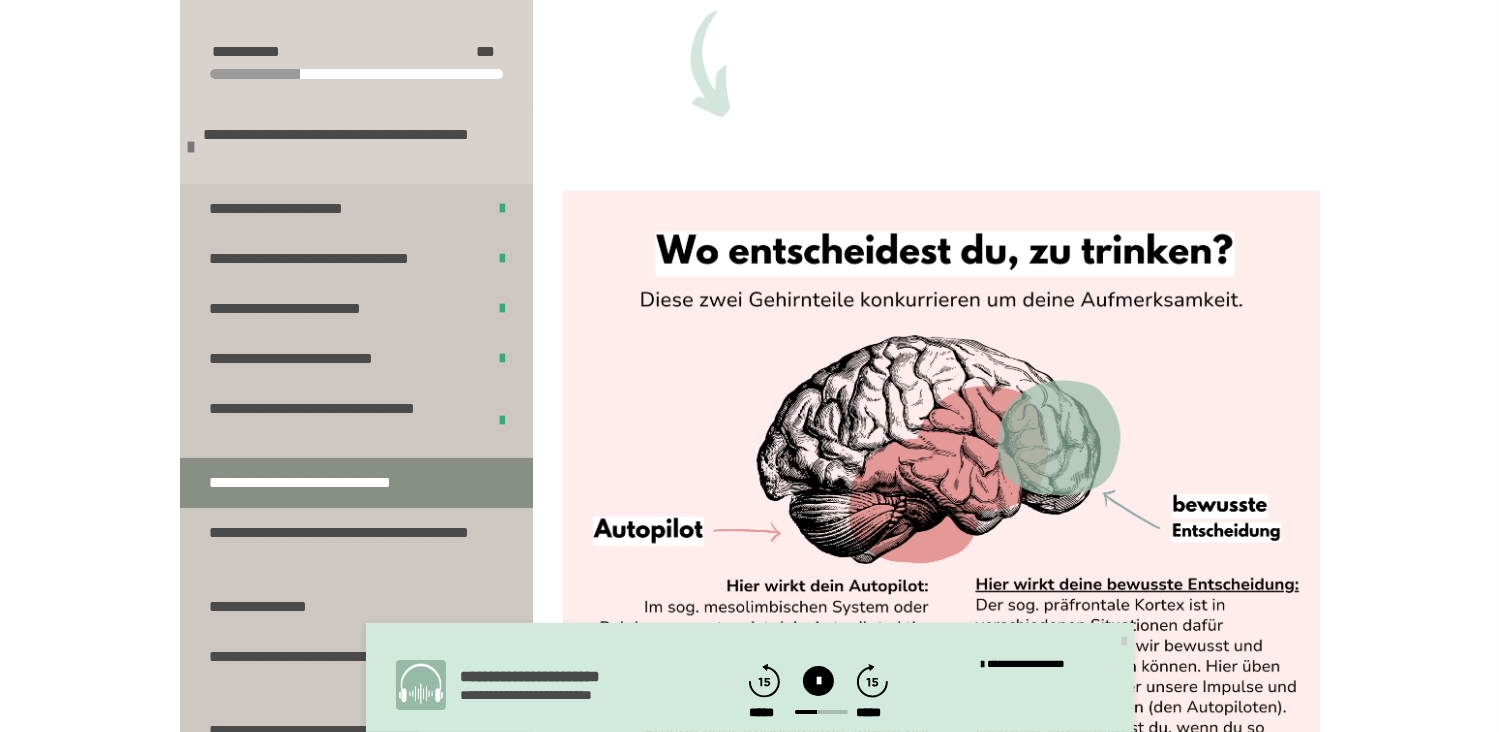 click 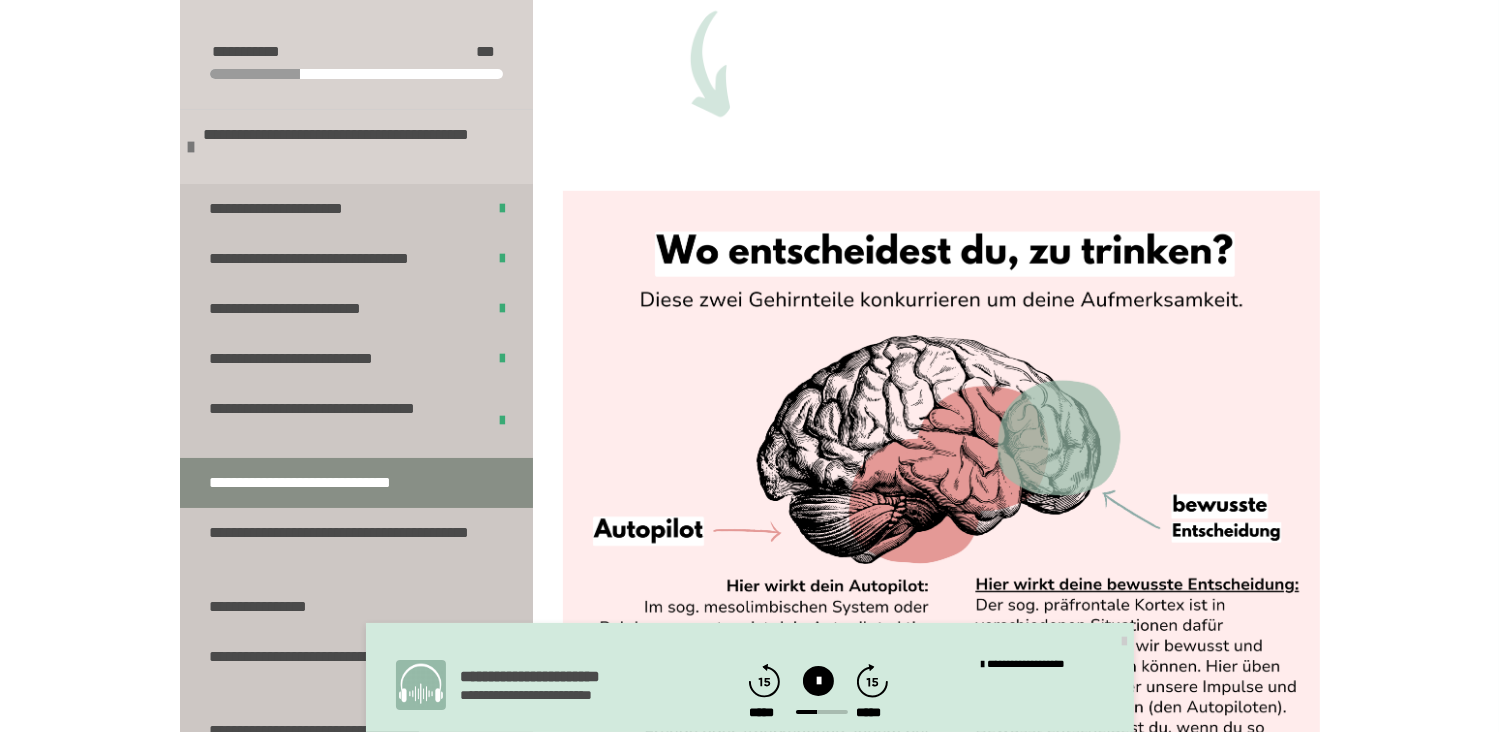 click 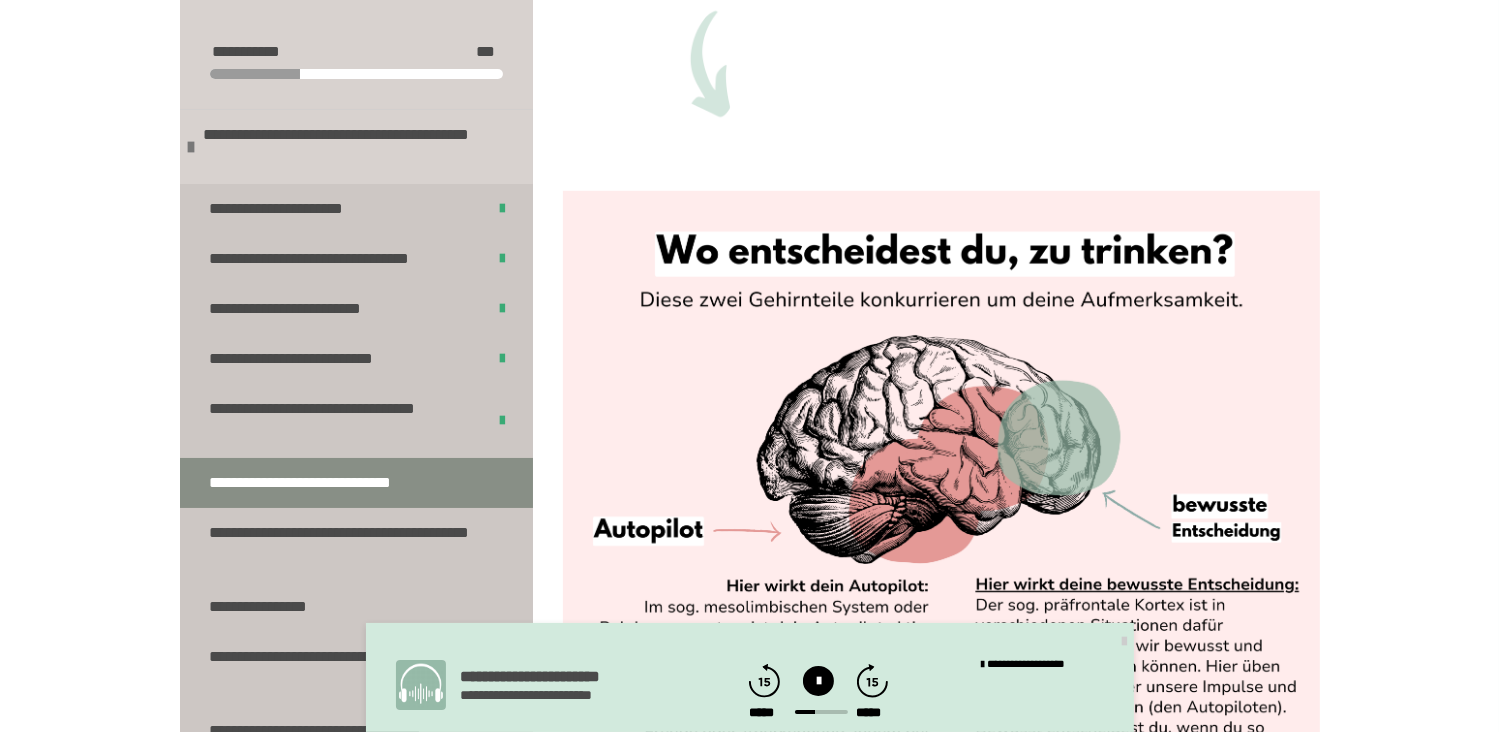 click 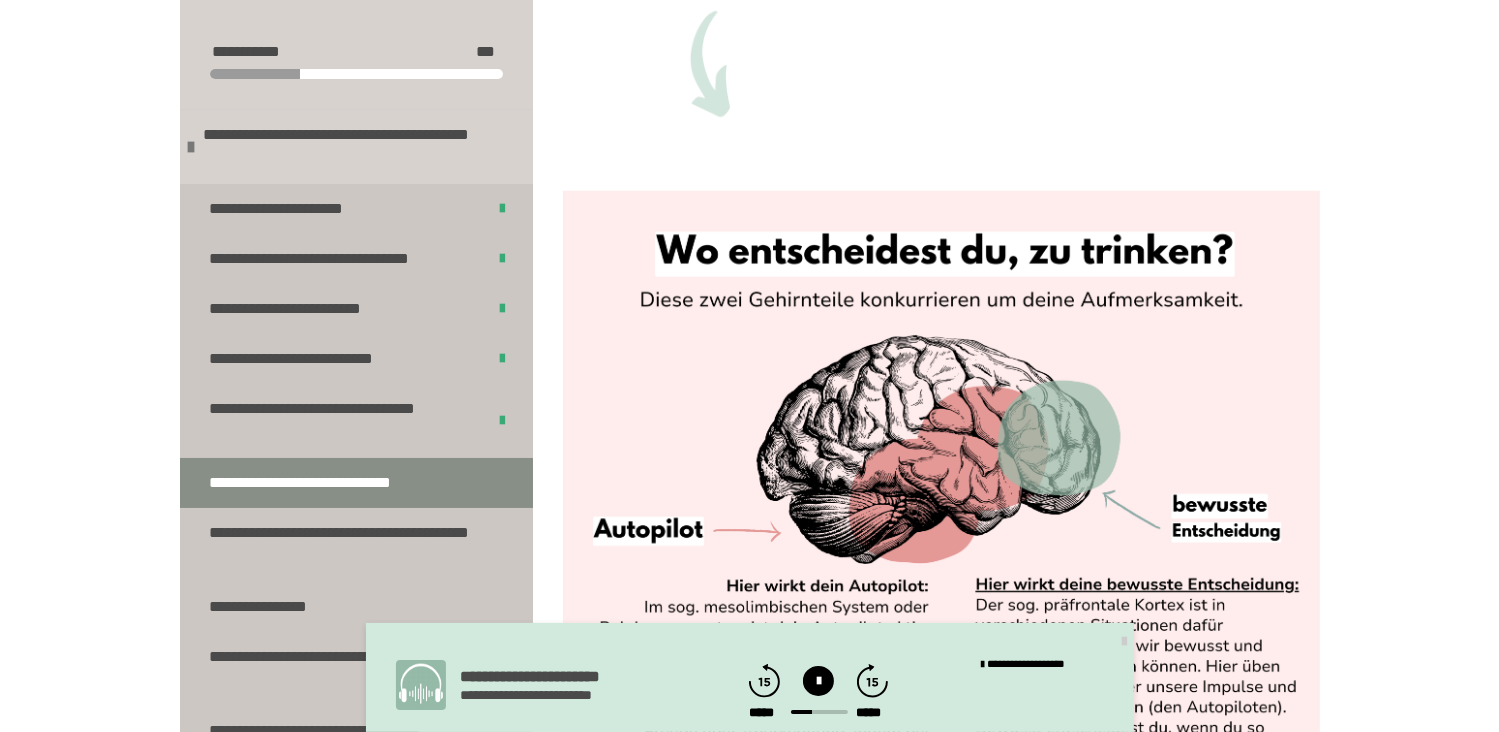 click 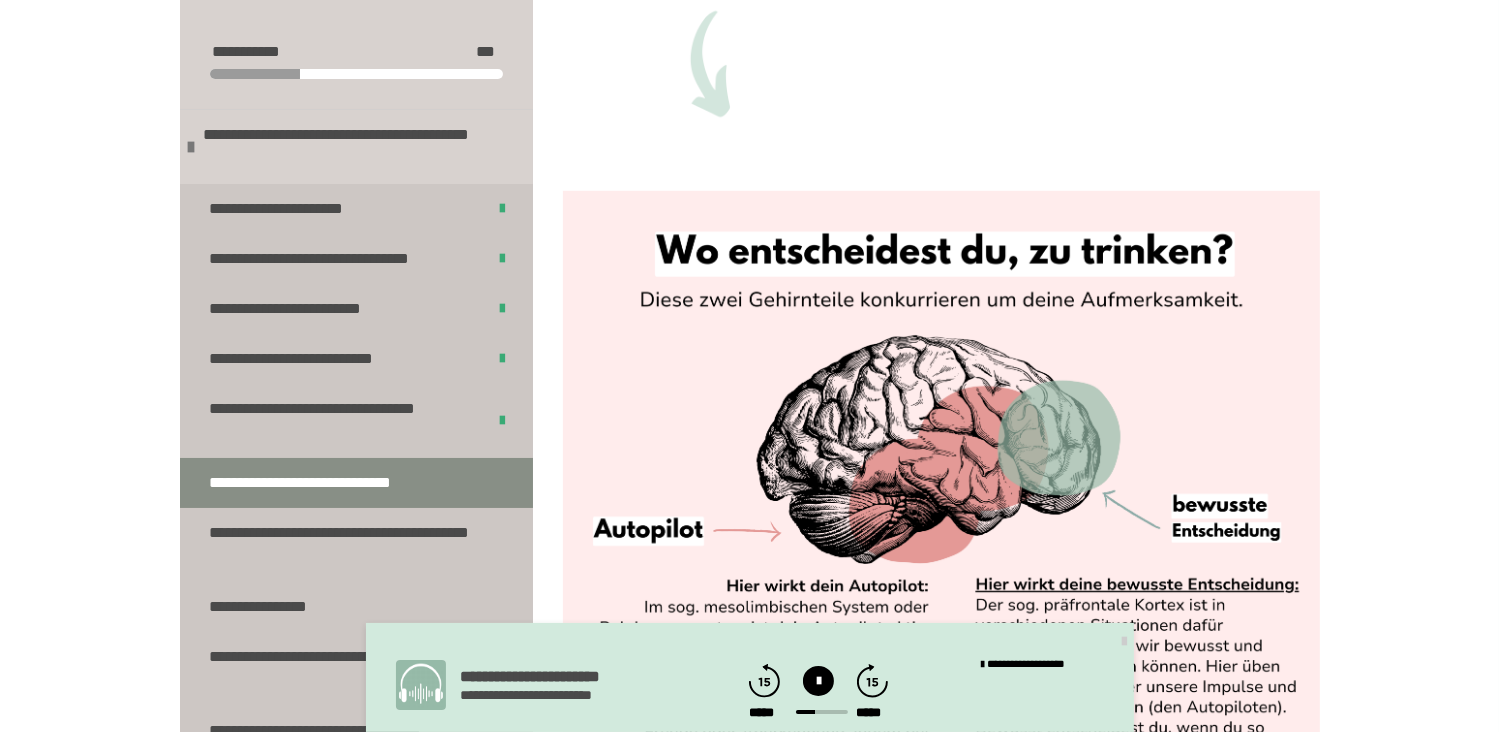 click 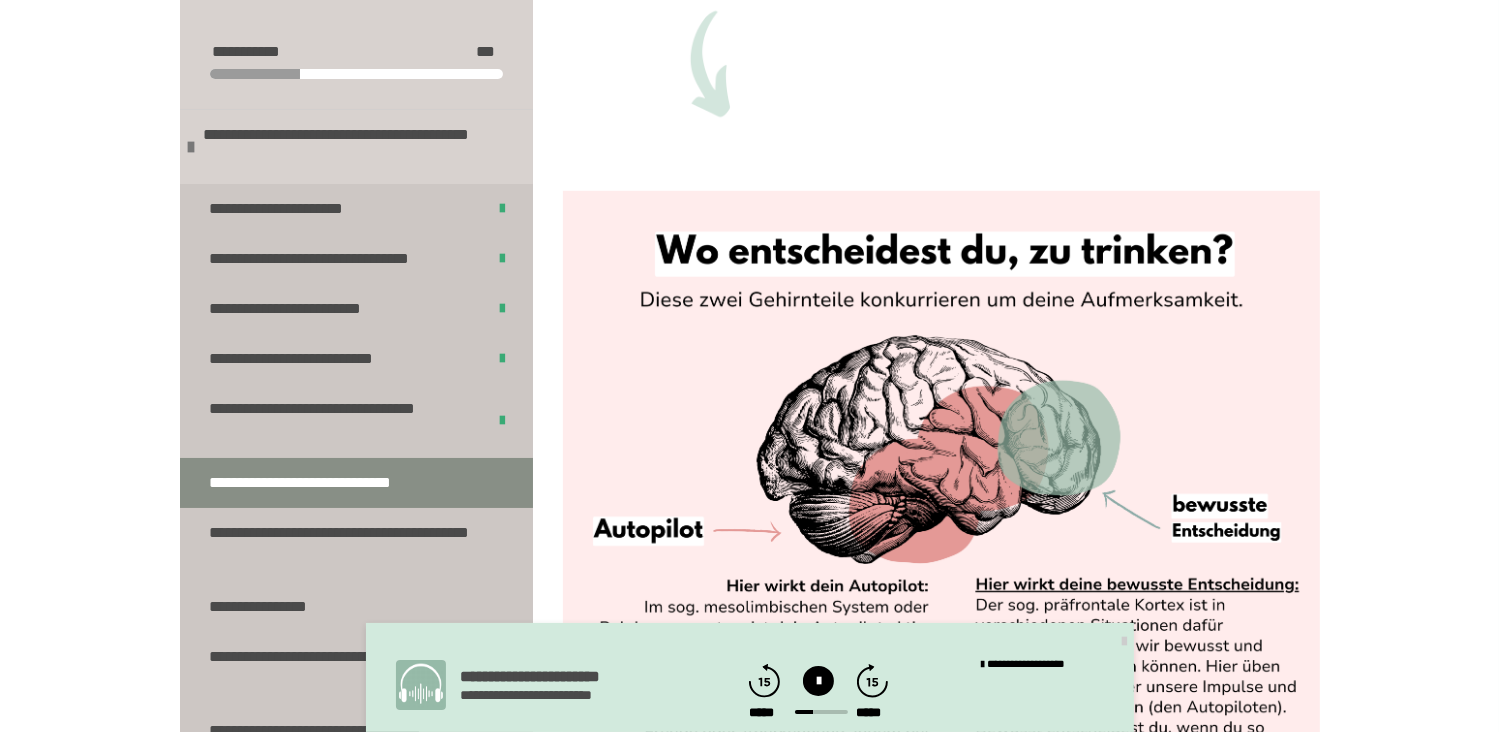 click 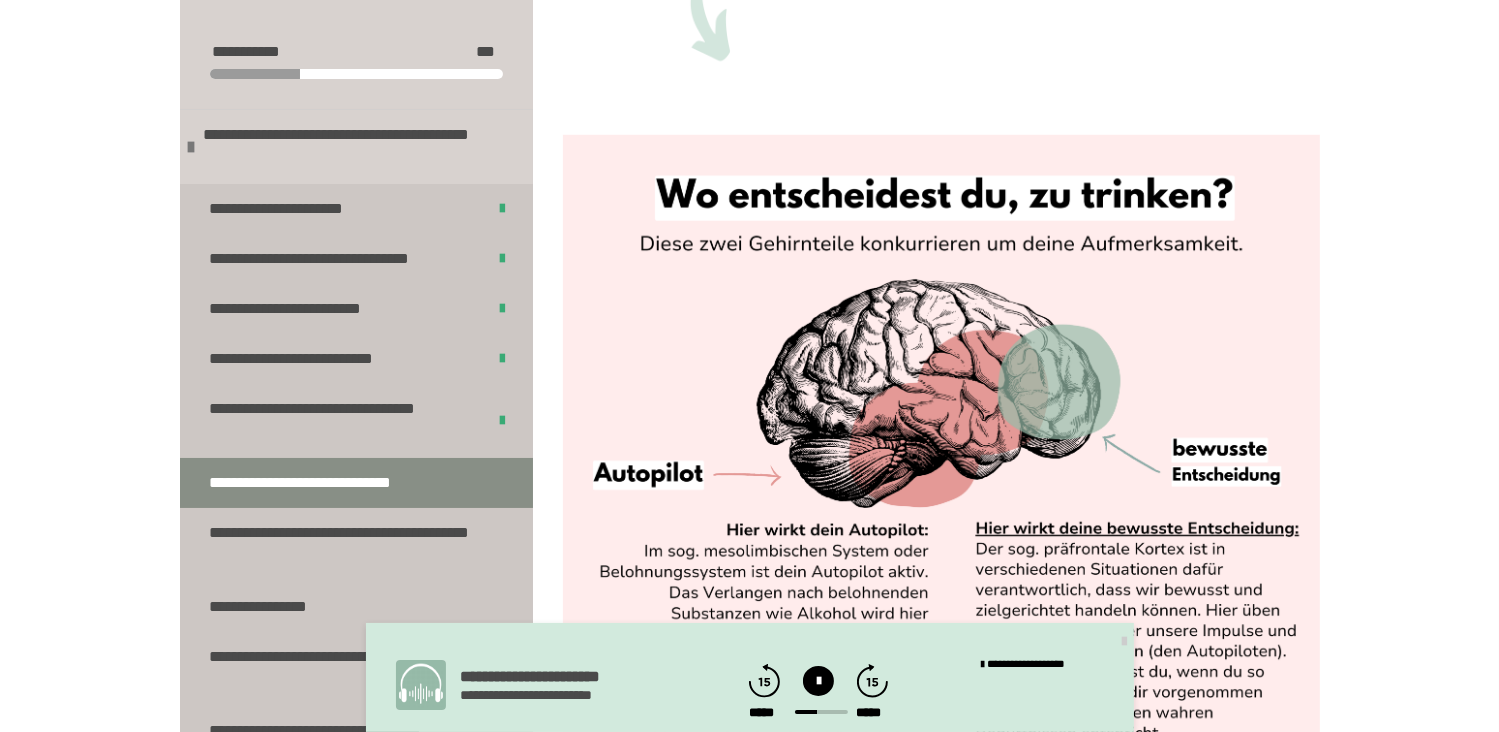scroll, scrollTop: 1400, scrollLeft: 0, axis: vertical 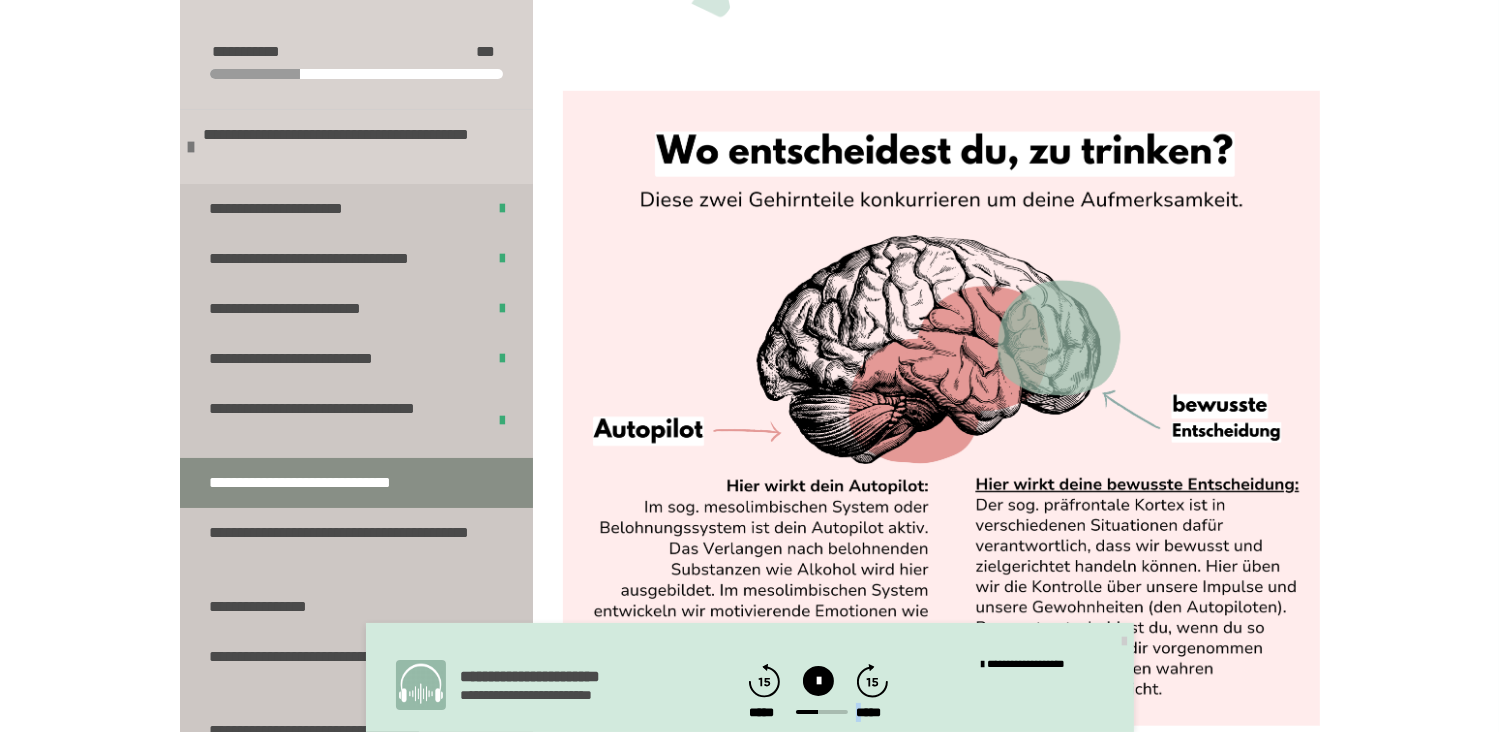 drag, startPoint x: 815, startPoint y: 715, endPoint x: 864, endPoint y: 707, distance: 49.648766 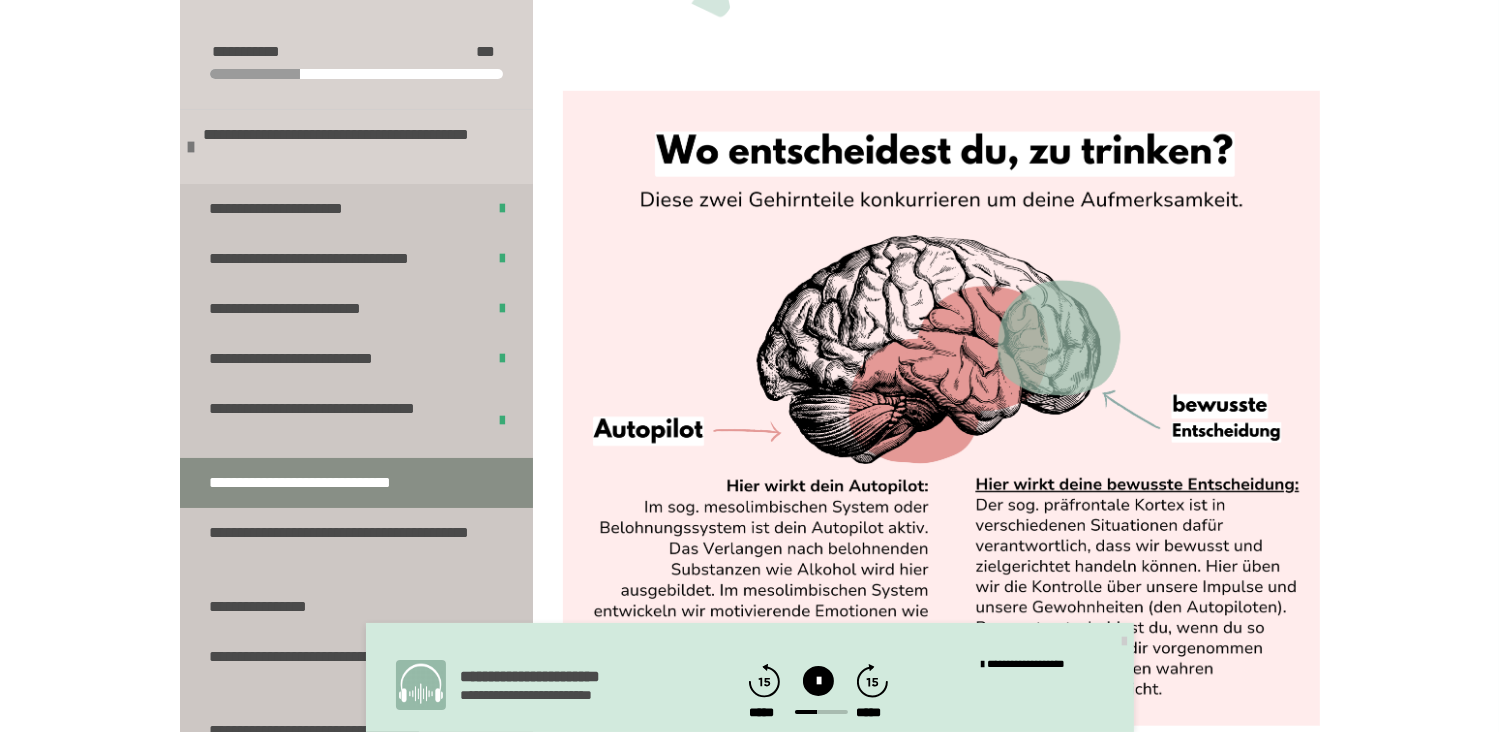 click 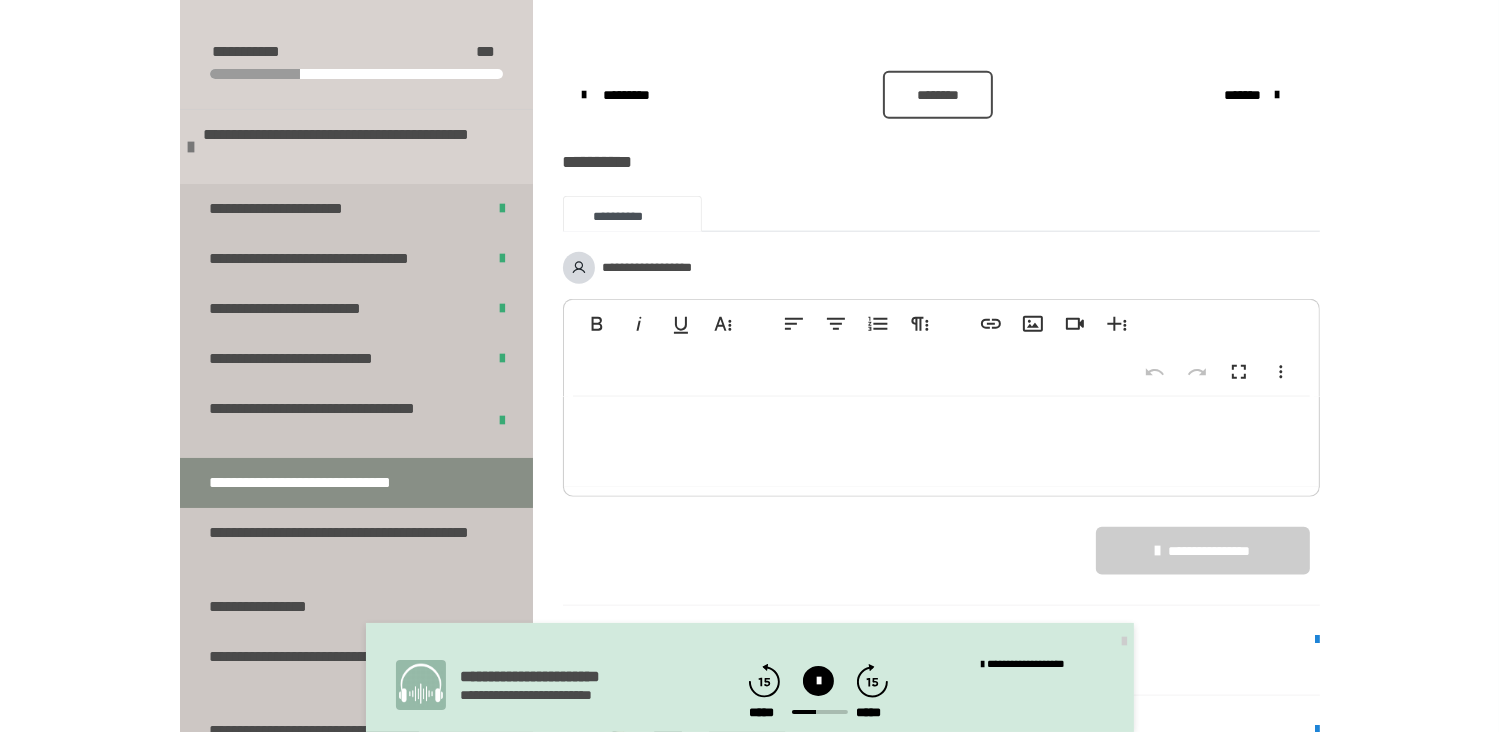 scroll, scrollTop: 2350, scrollLeft: 0, axis: vertical 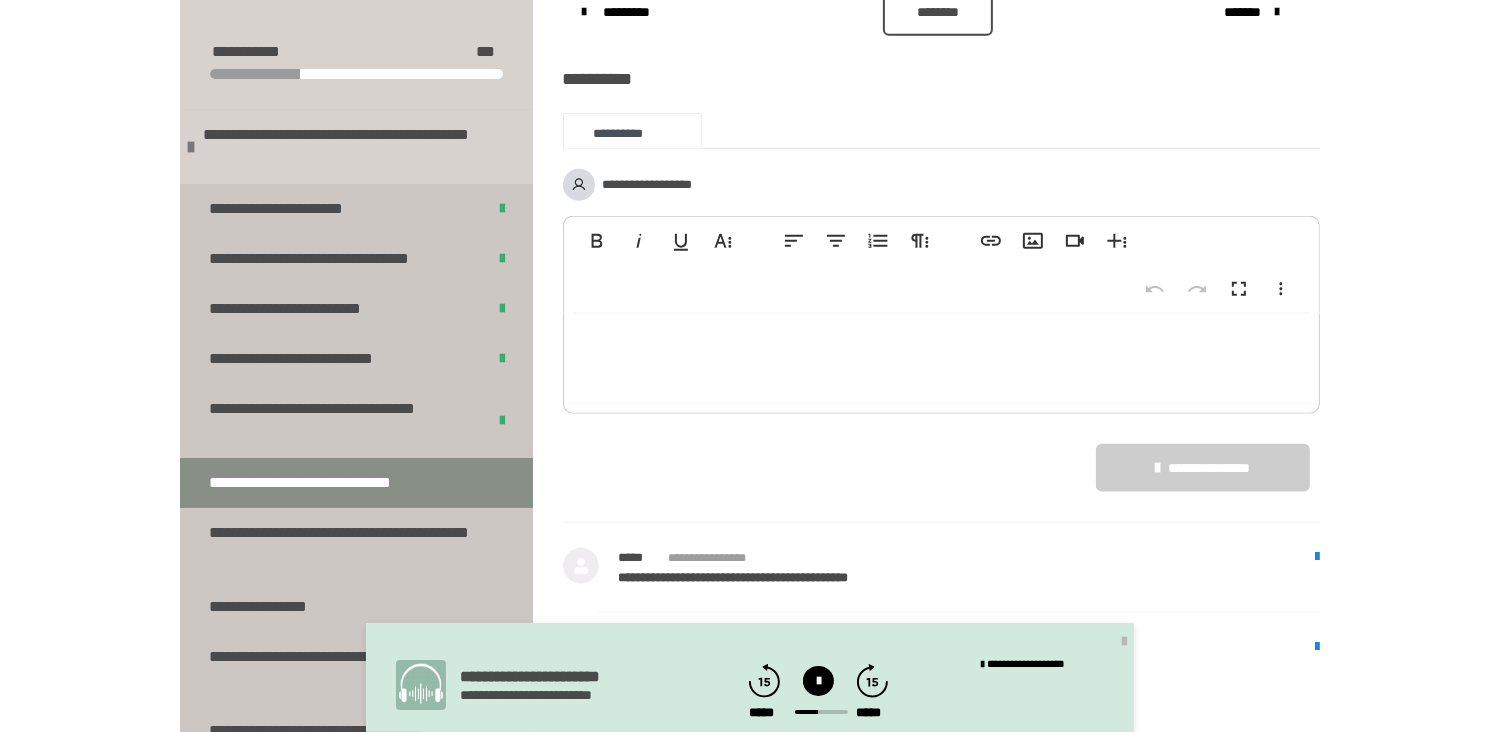 click at bounding box center [1124, 642] 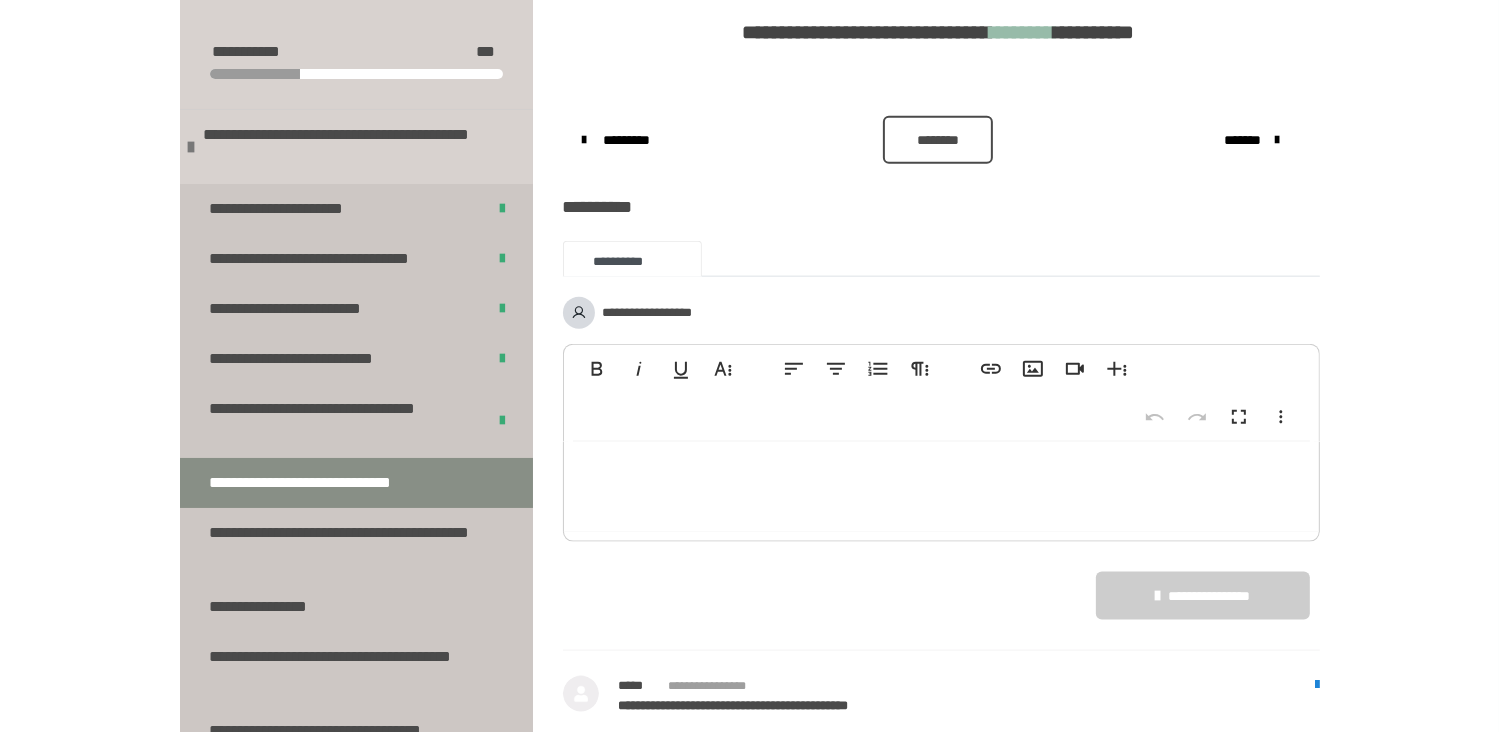 click on "********" at bounding box center (938, 140) 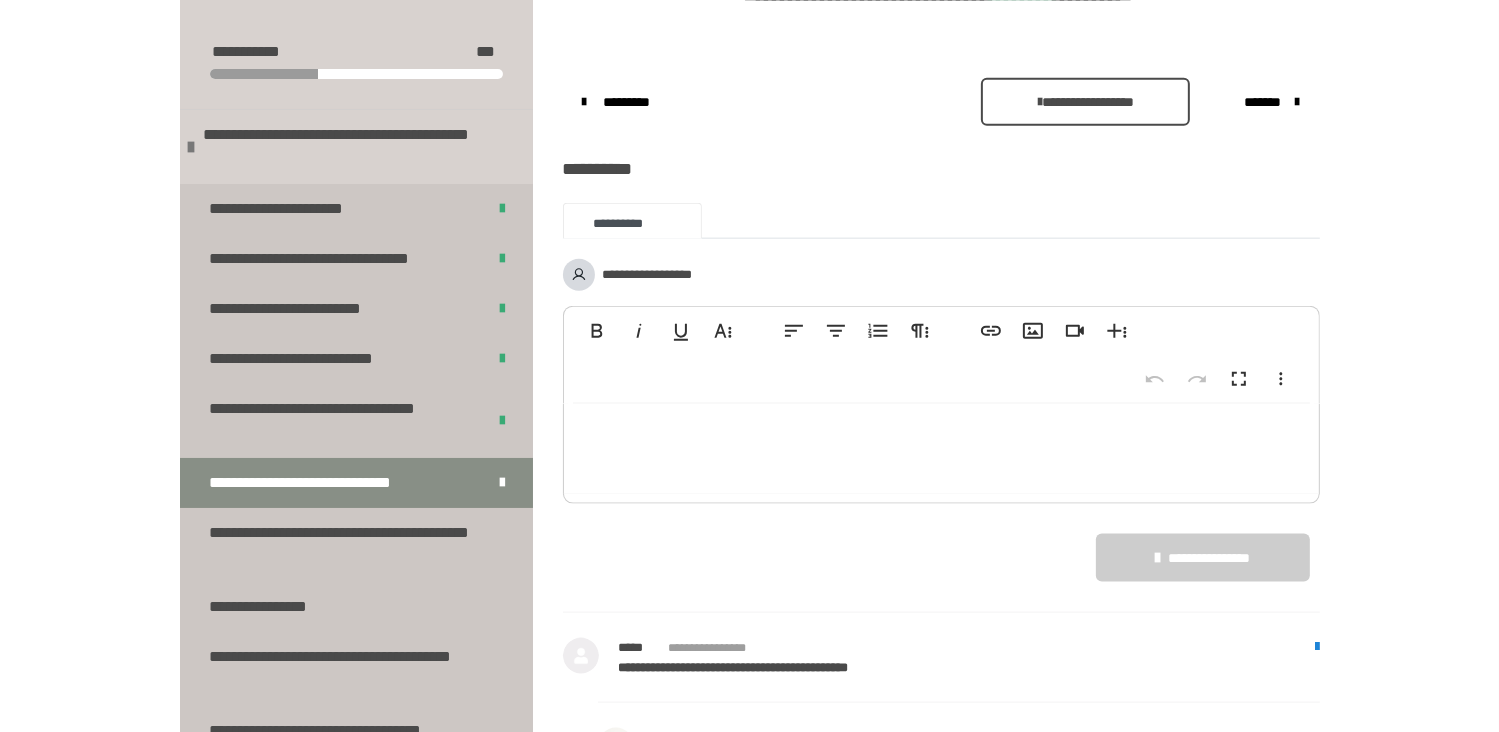 scroll, scrollTop: 2204, scrollLeft: 0, axis: vertical 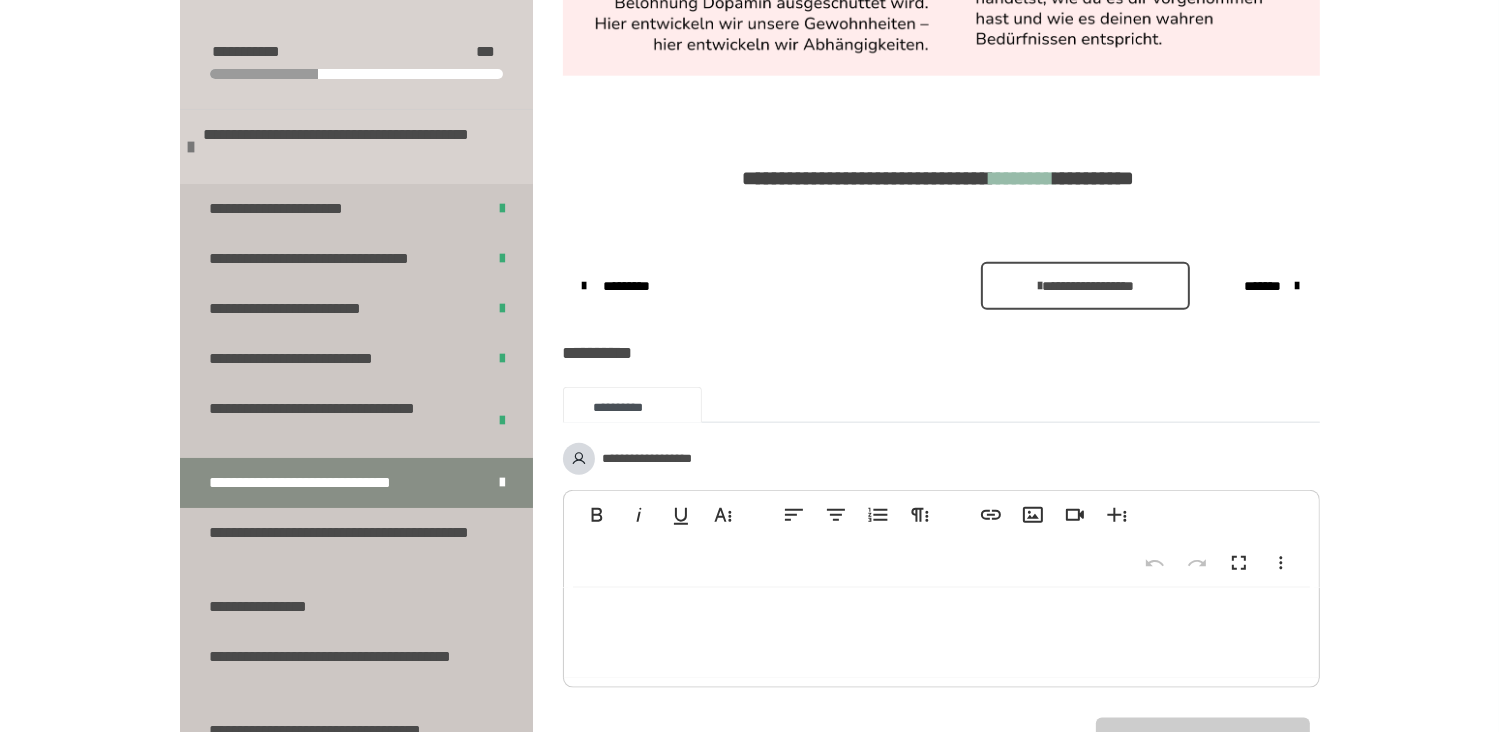 click on "*******" at bounding box center [1262, 286] 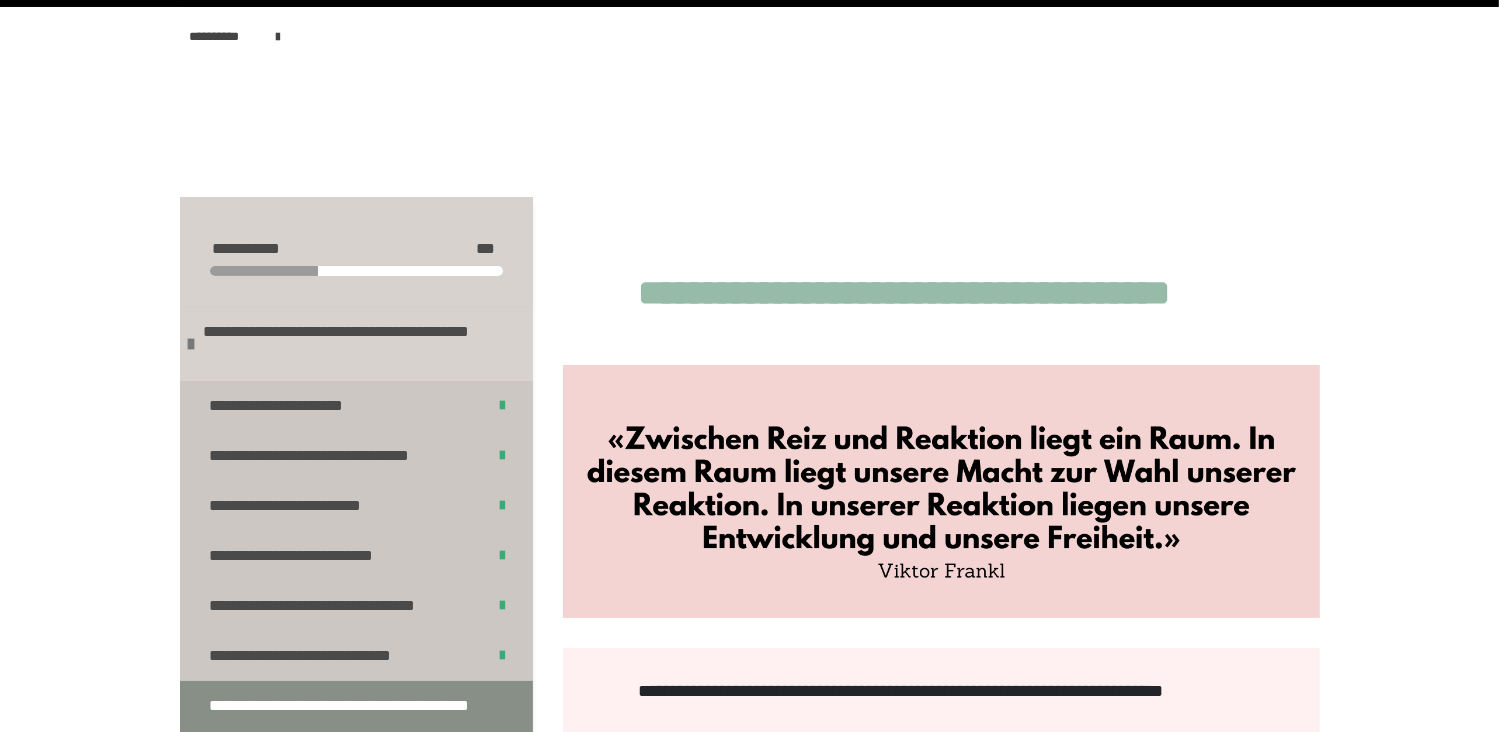 scroll, scrollTop: 56, scrollLeft: 0, axis: vertical 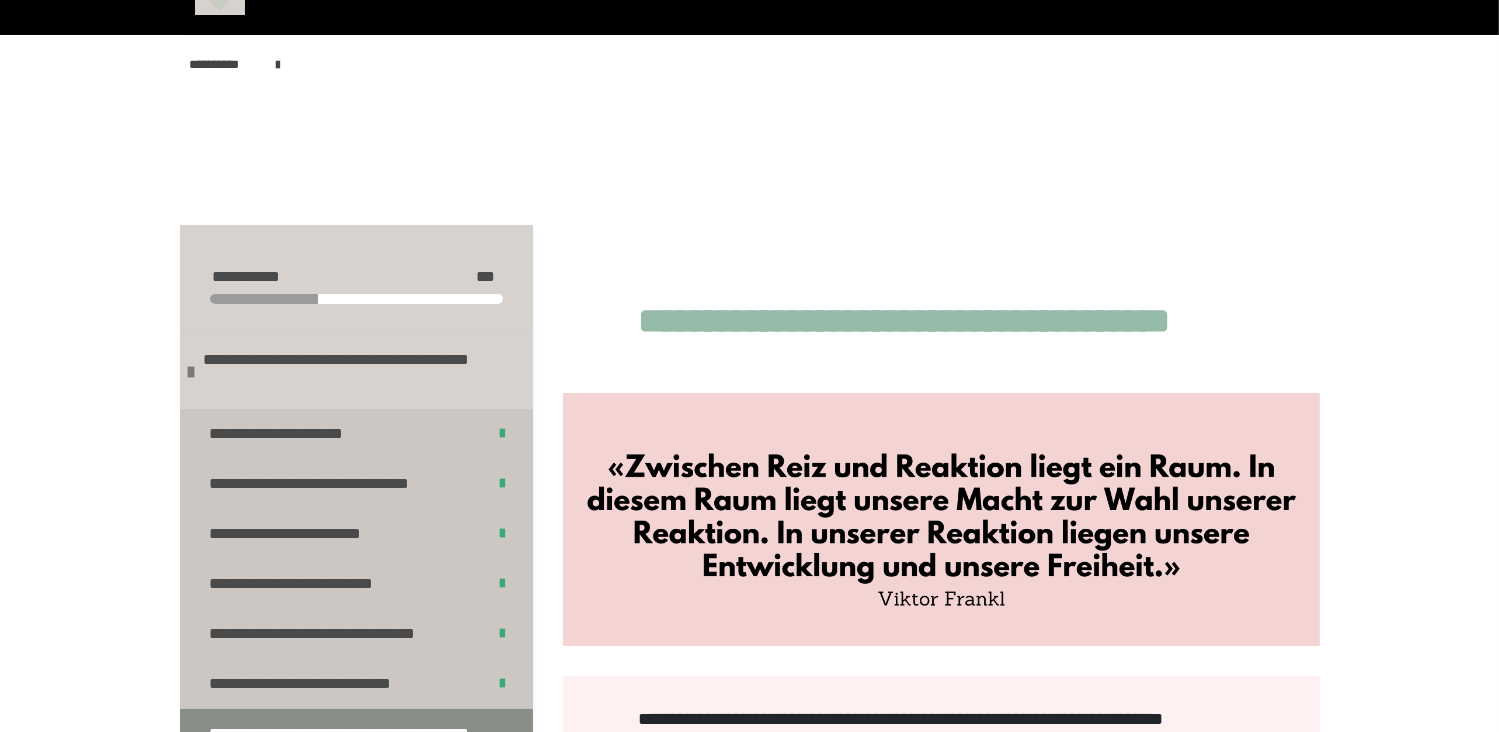 click at bounding box center [941, 519] 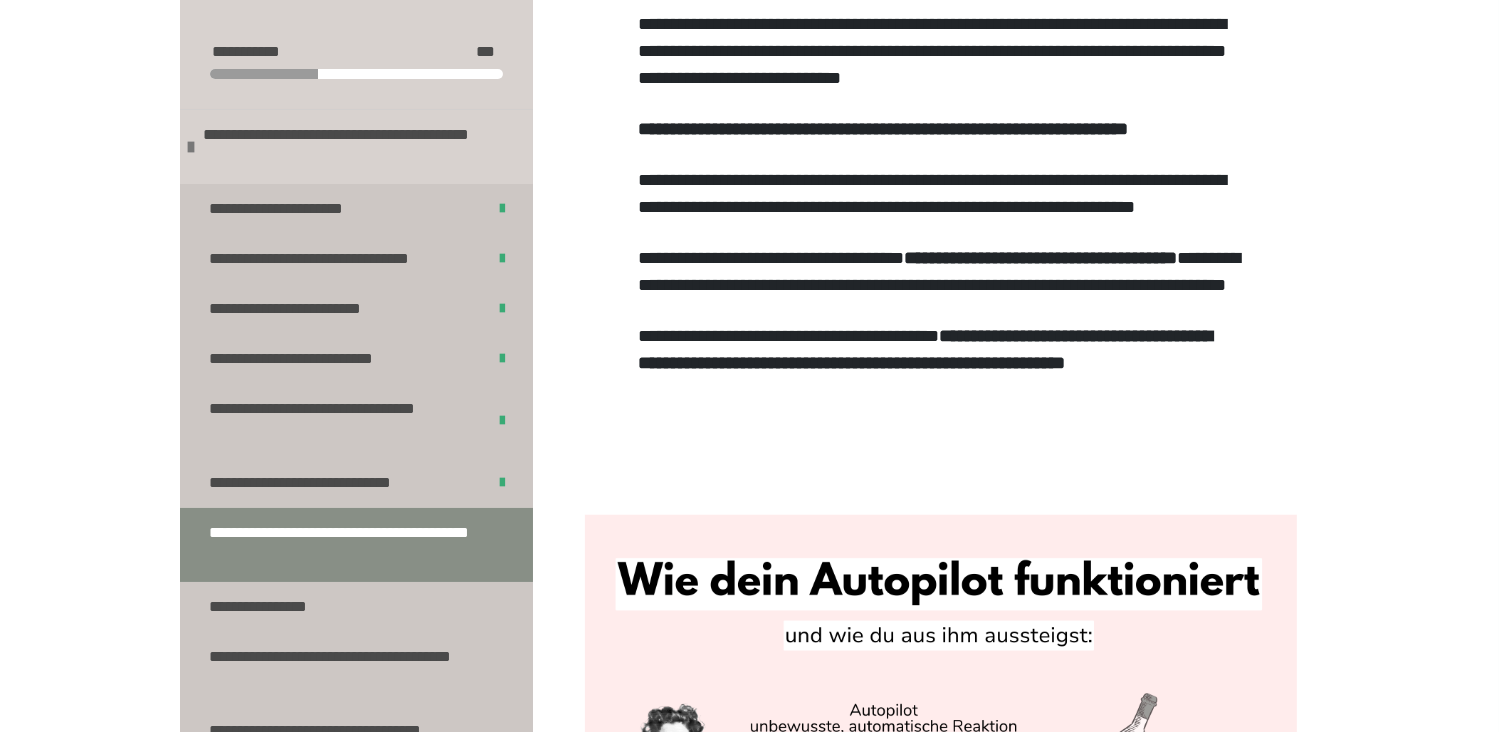 scroll, scrollTop: 1456, scrollLeft: 0, axis: vertical 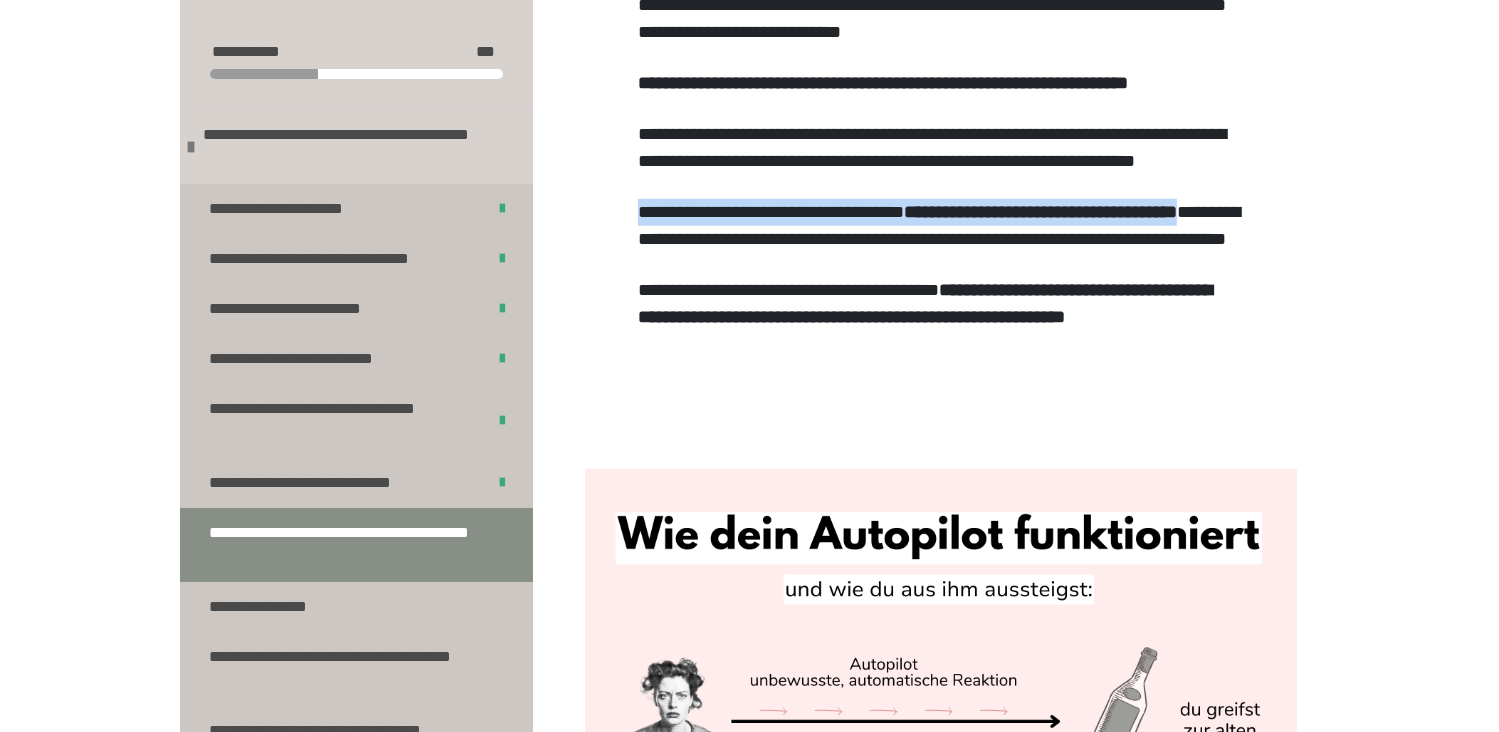 drag, startPoint x: 639, startPoint y: 316, endPoint x: 684, endPoint y: 343, distance: 52.478565 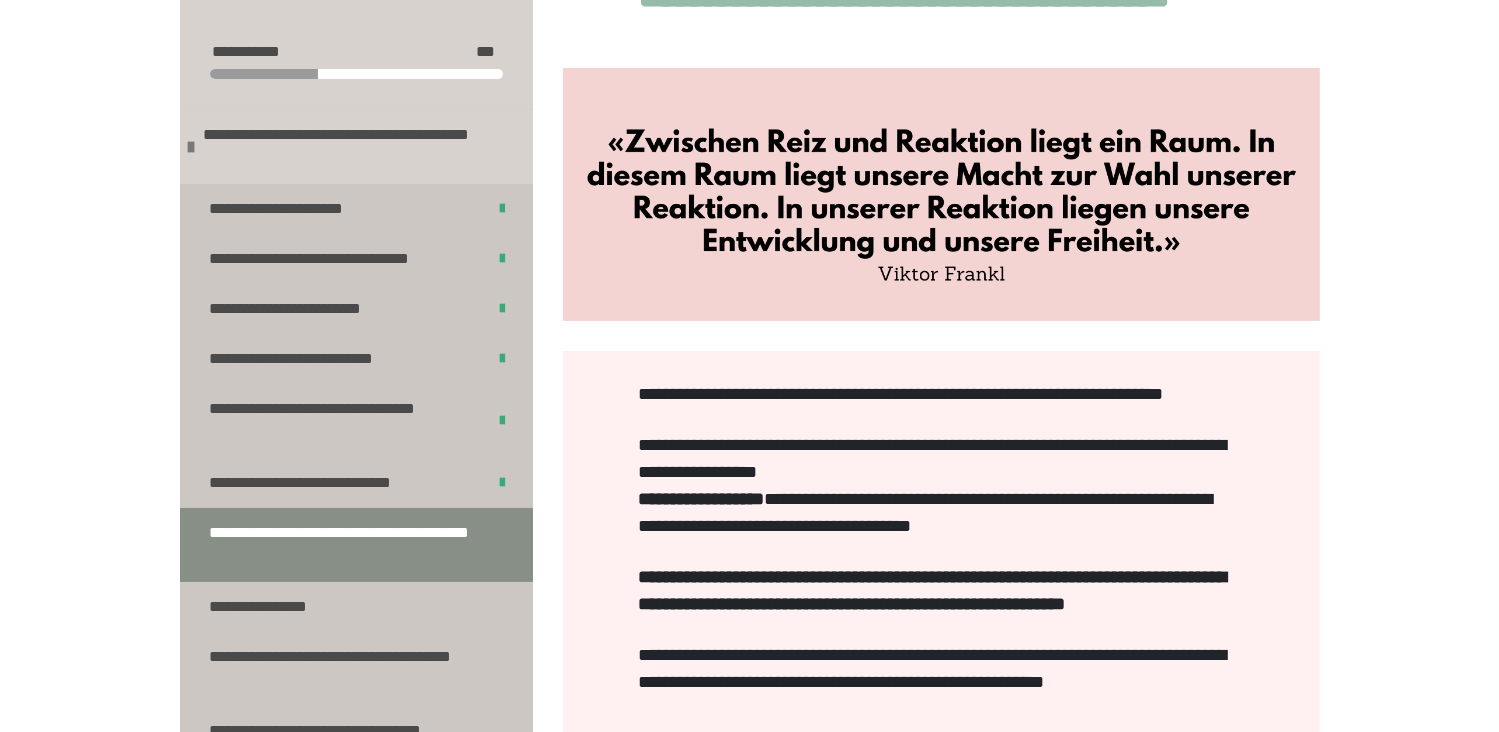 scroll, scrollTop: 356, scrollLeft: 0, axis: vertical 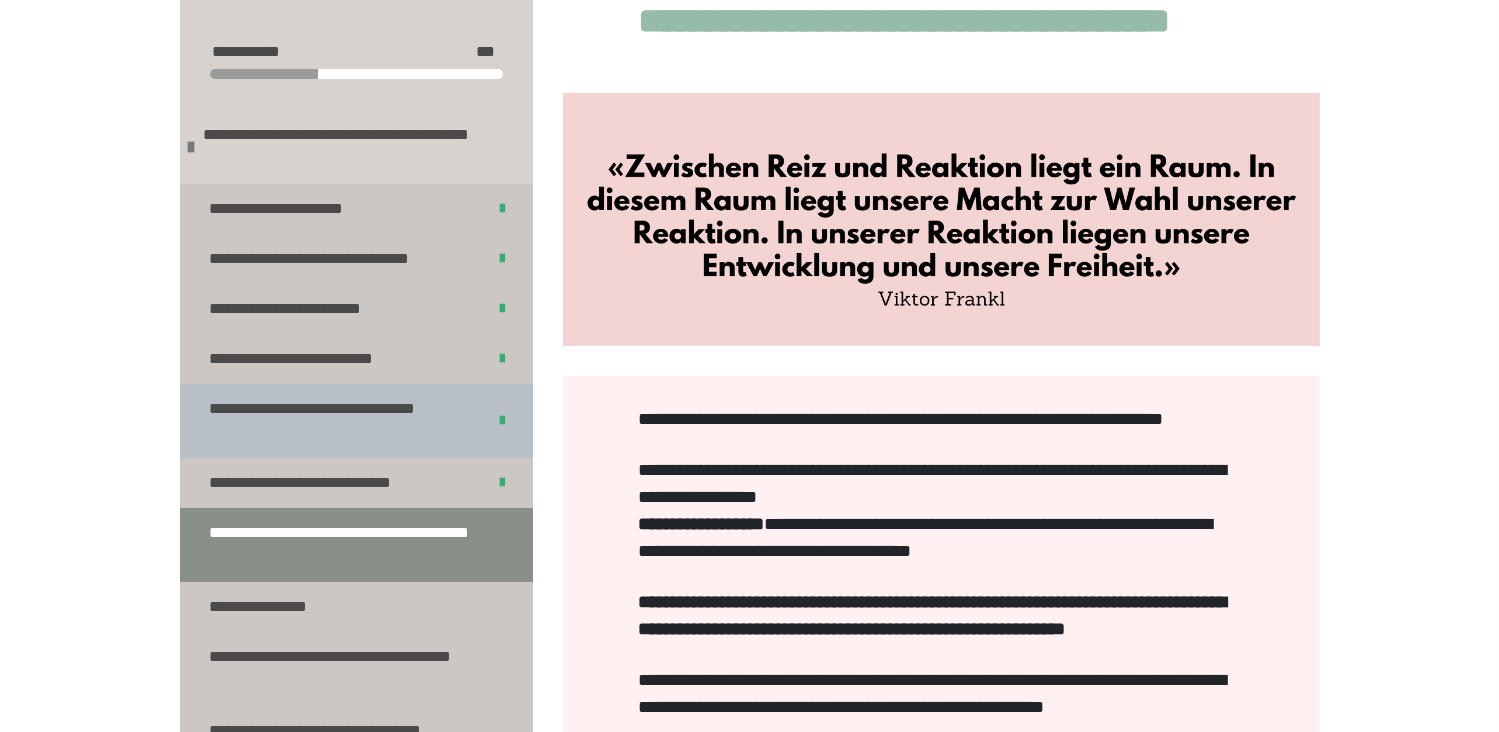 click on "**********" at bounding box center (333, 421) 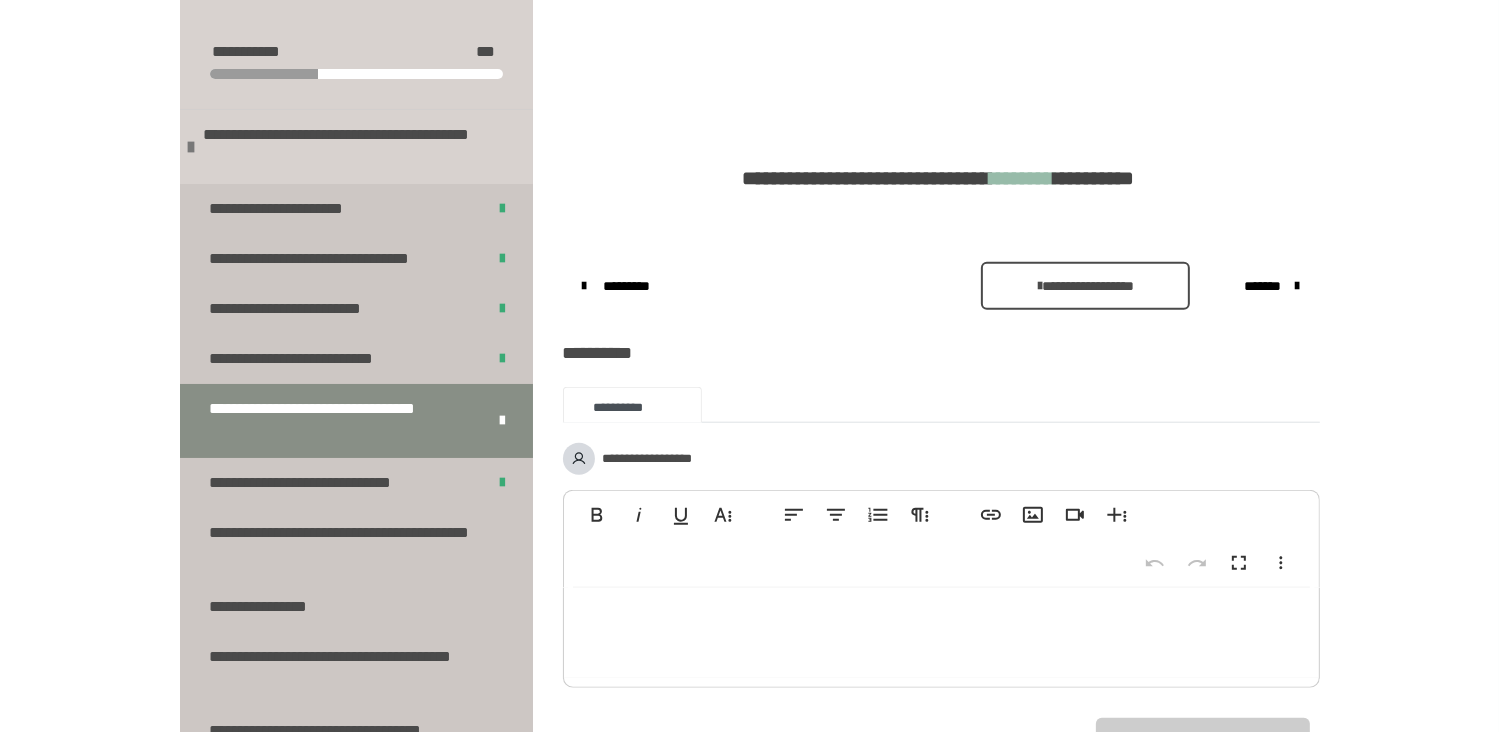 scroll, scrollTop: 1891, scrollLeft: 0, axis: vertical 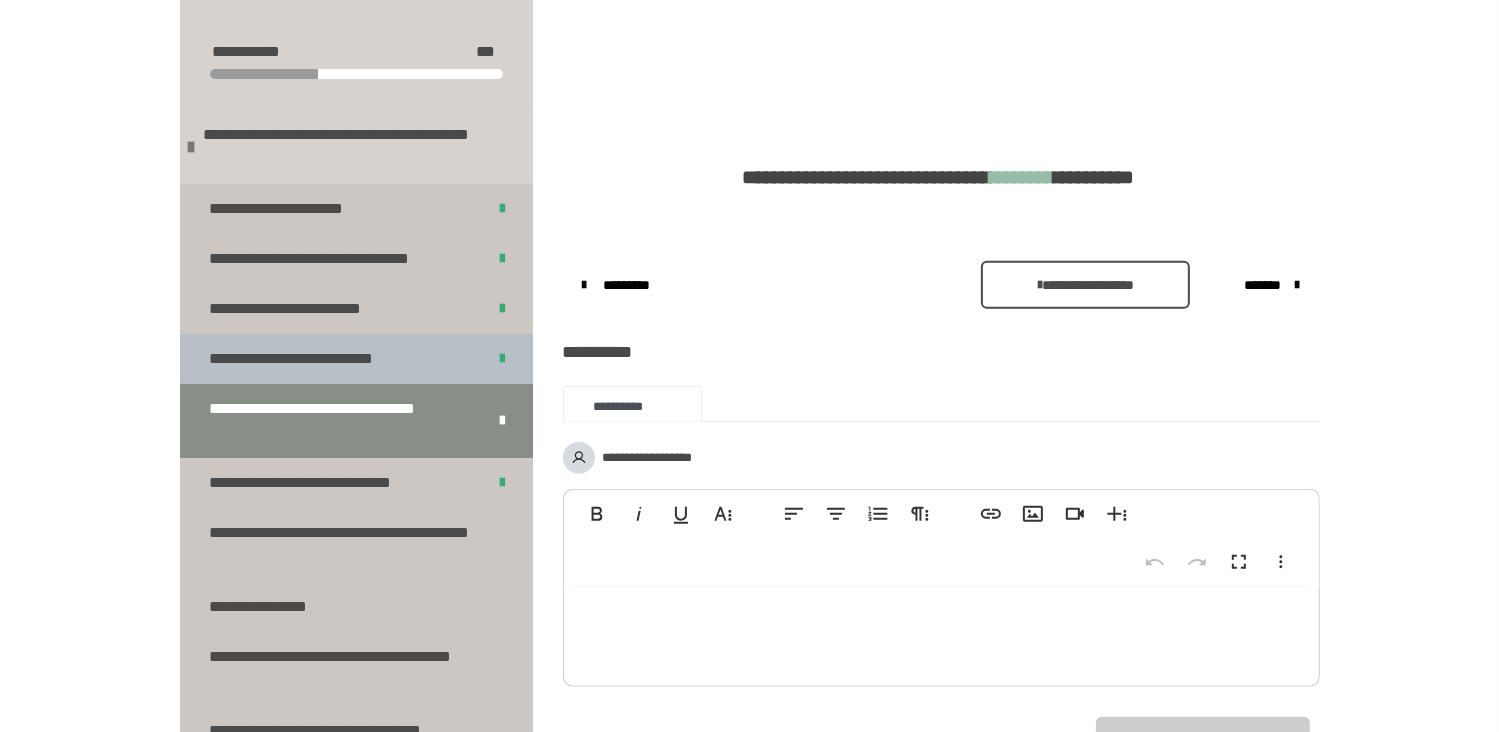 click on "**********" at bounding box center [314, 359] 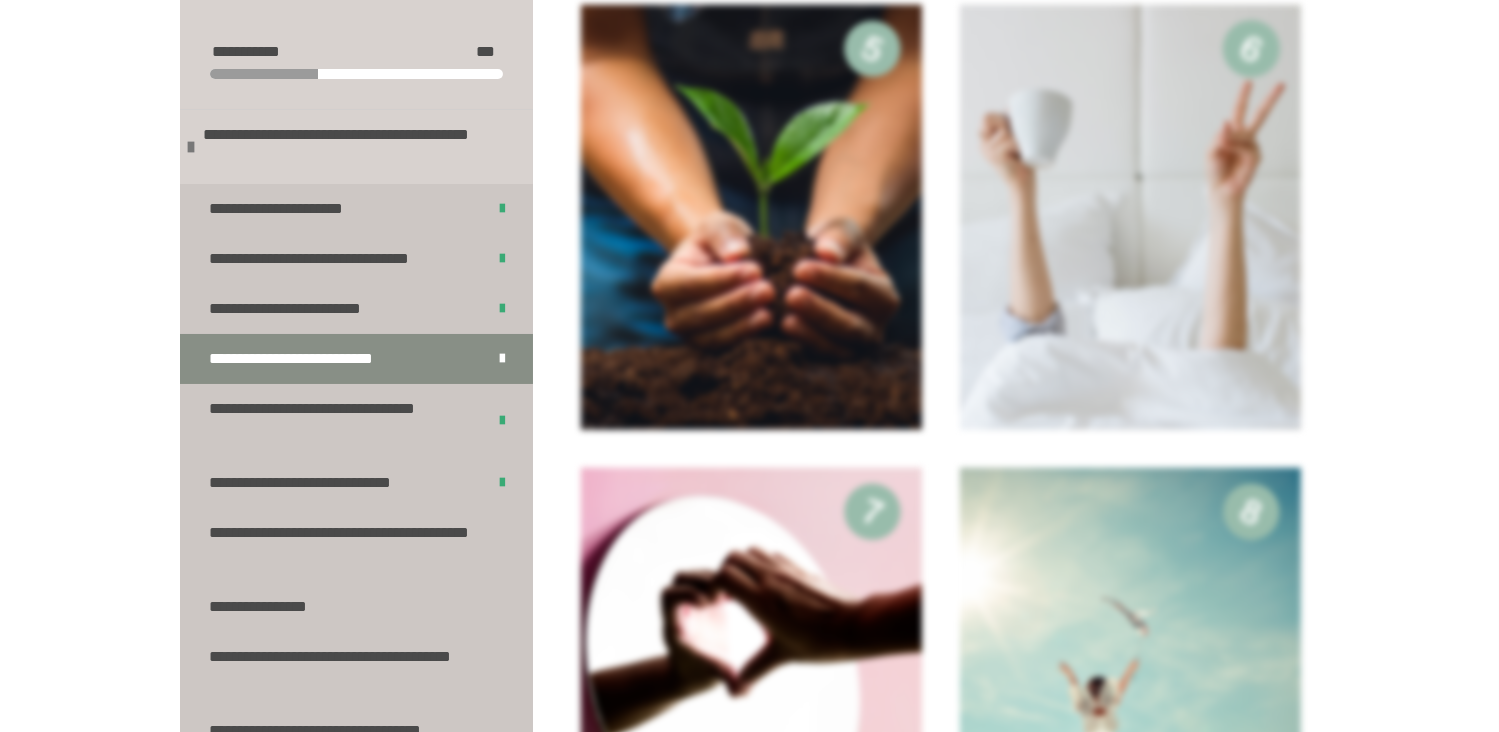 scroll, scrollTop: 1991, scrollLeft: 0, axis: vertical 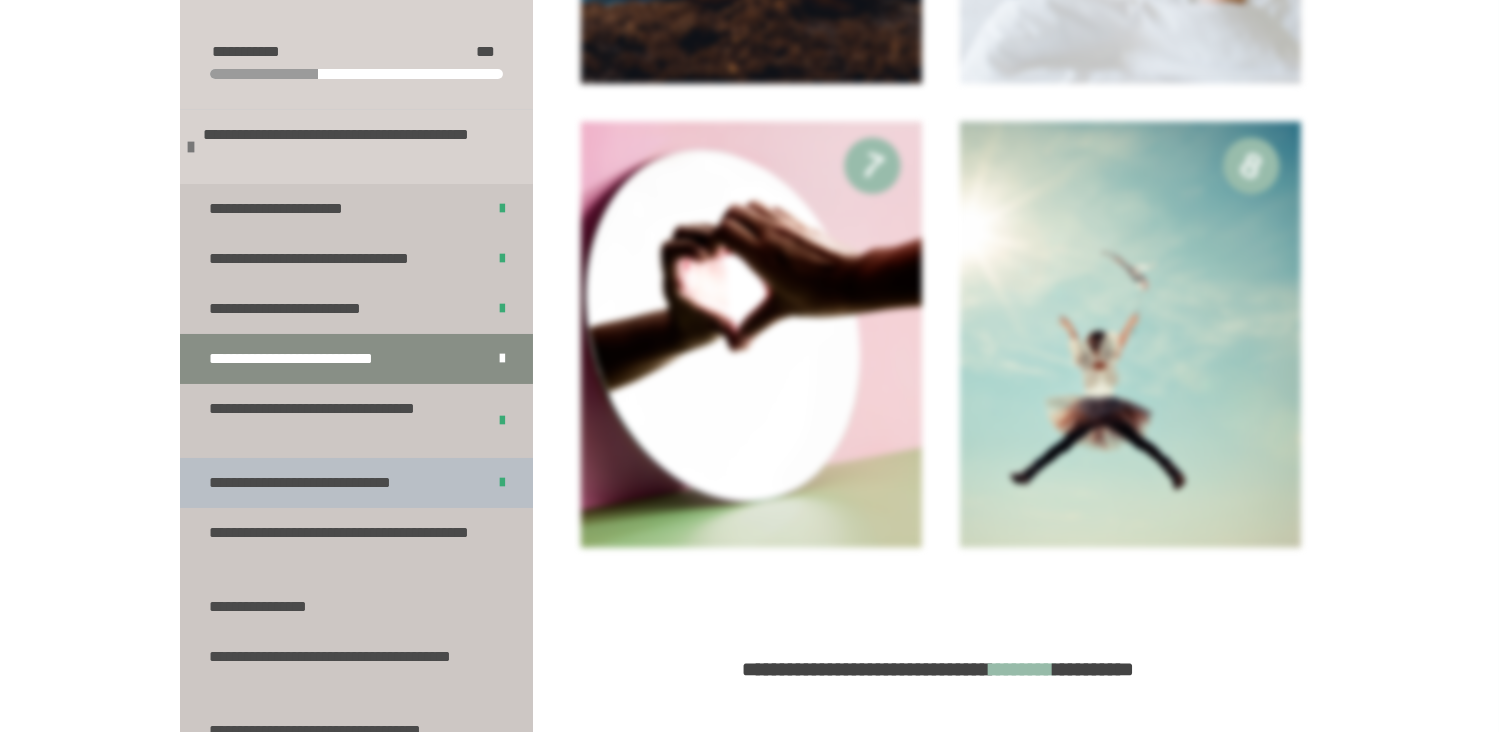 click on "**********" at bounding box center [327, 483] 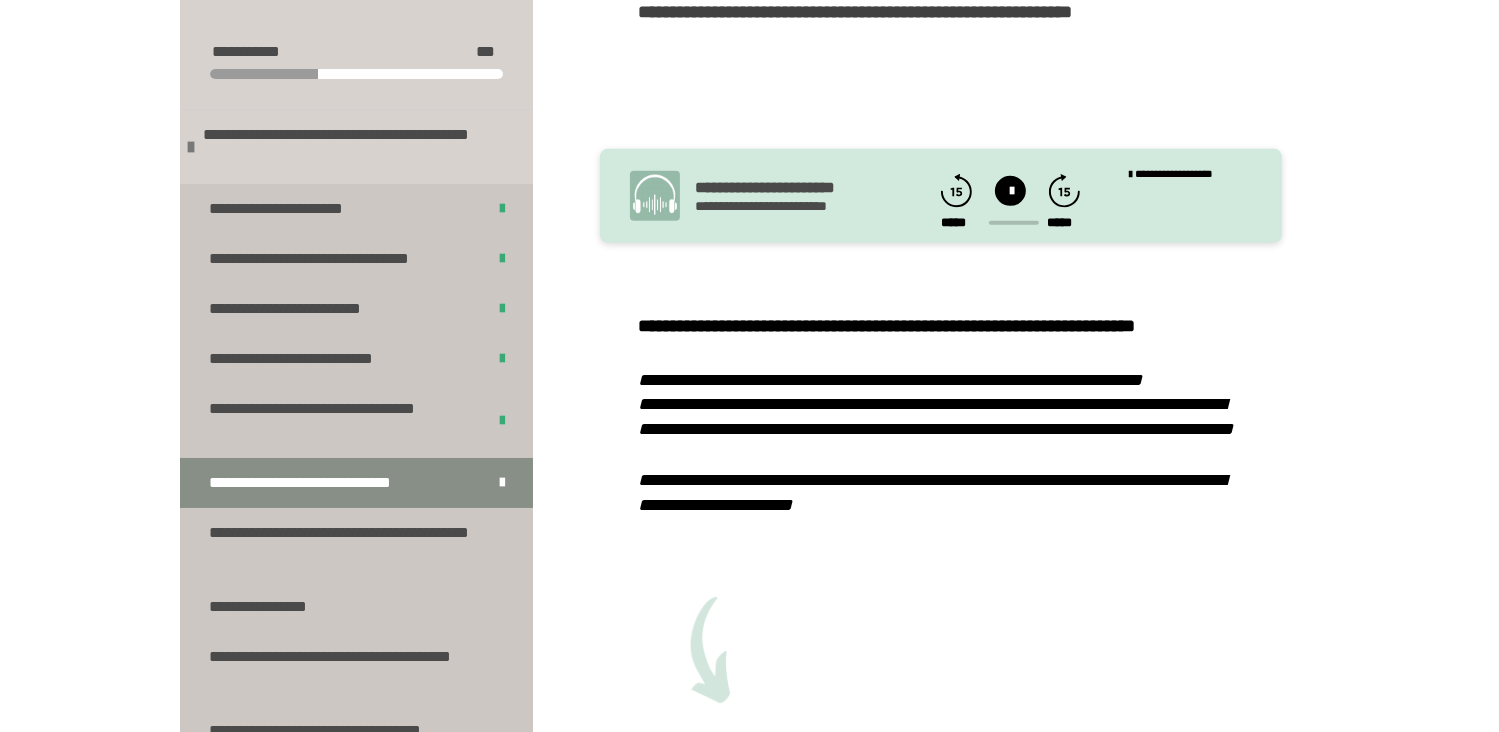 scroll, scrollTop: 904, scrollLeft: 0, axis: vertical 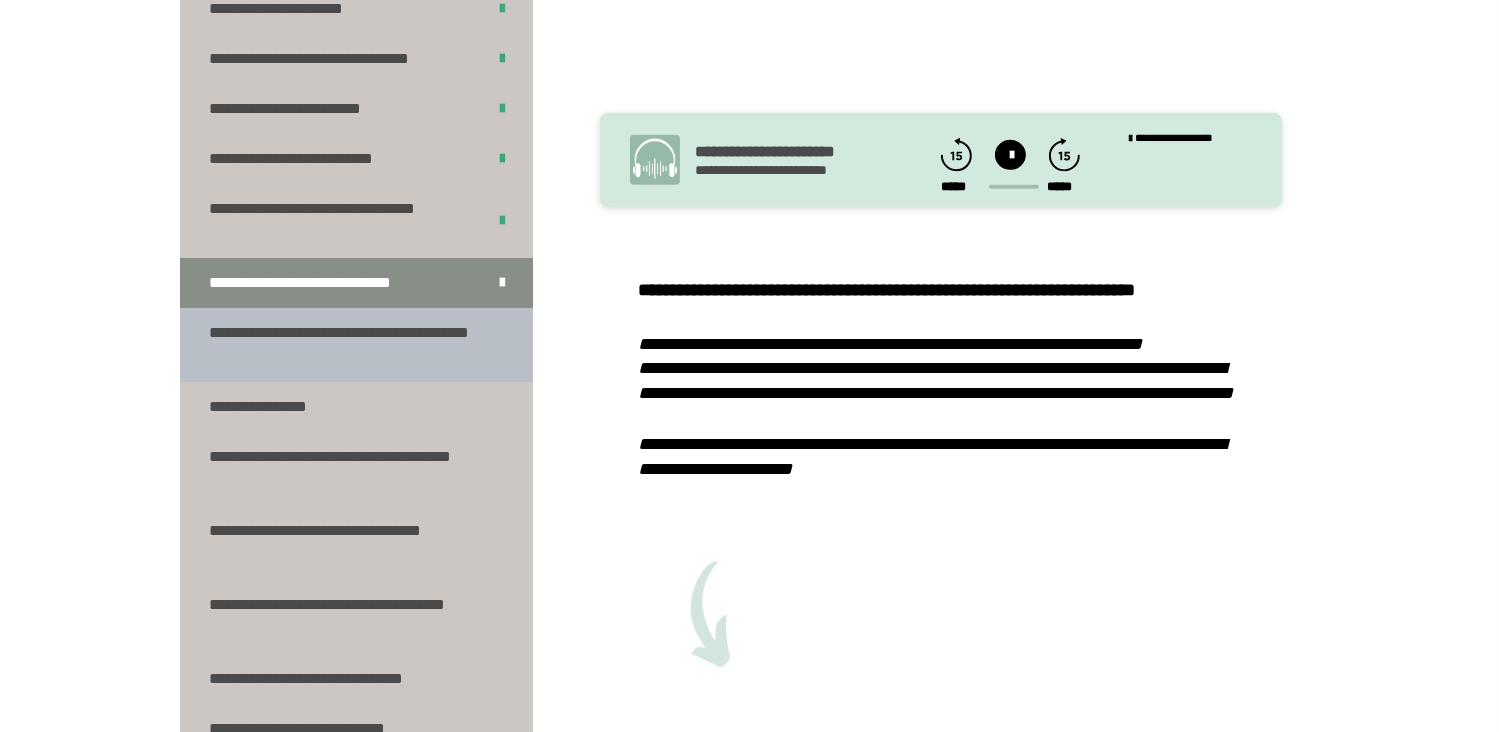 click on "**********" at bounding box center (341, 345) 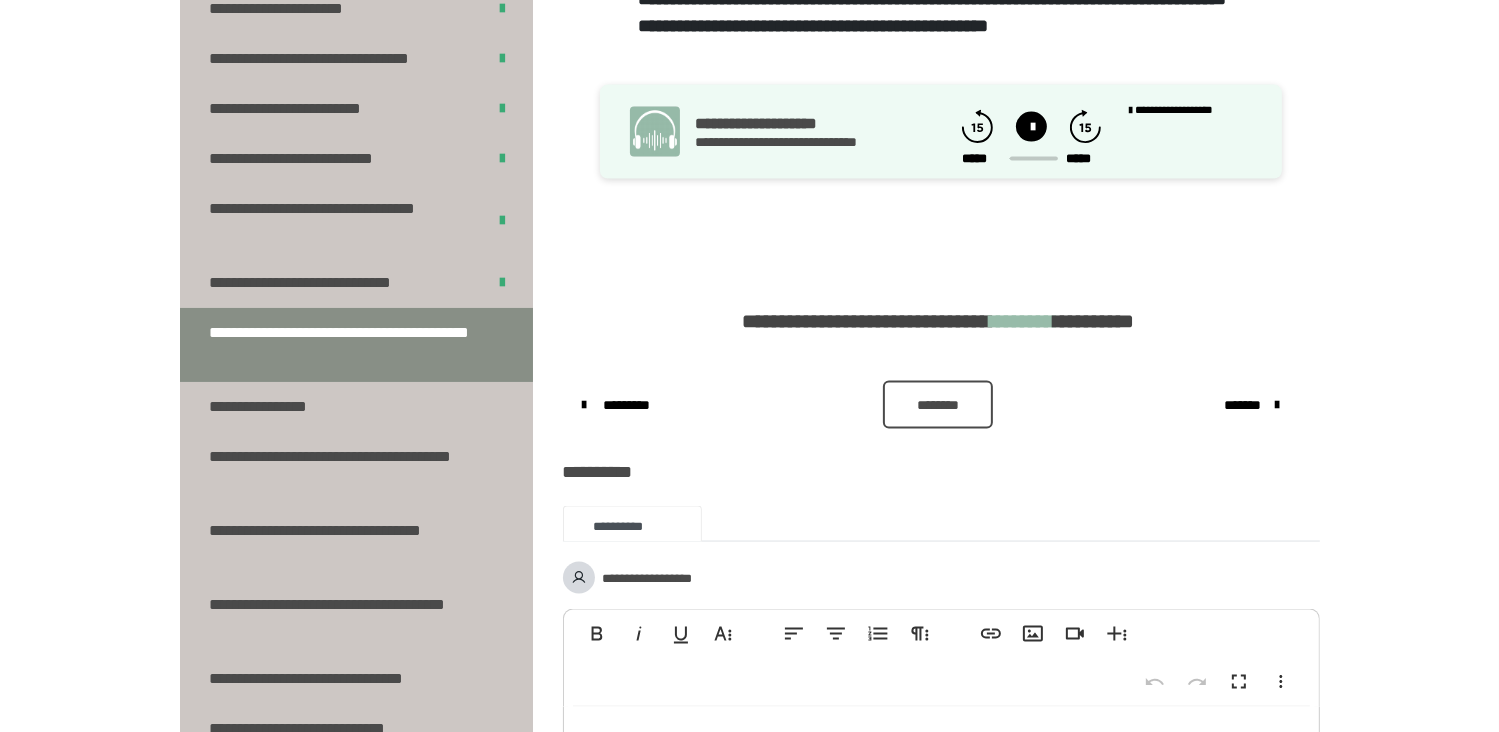 scroll, scrollTop: 2786, scrollLeft: 0, axis: vertical 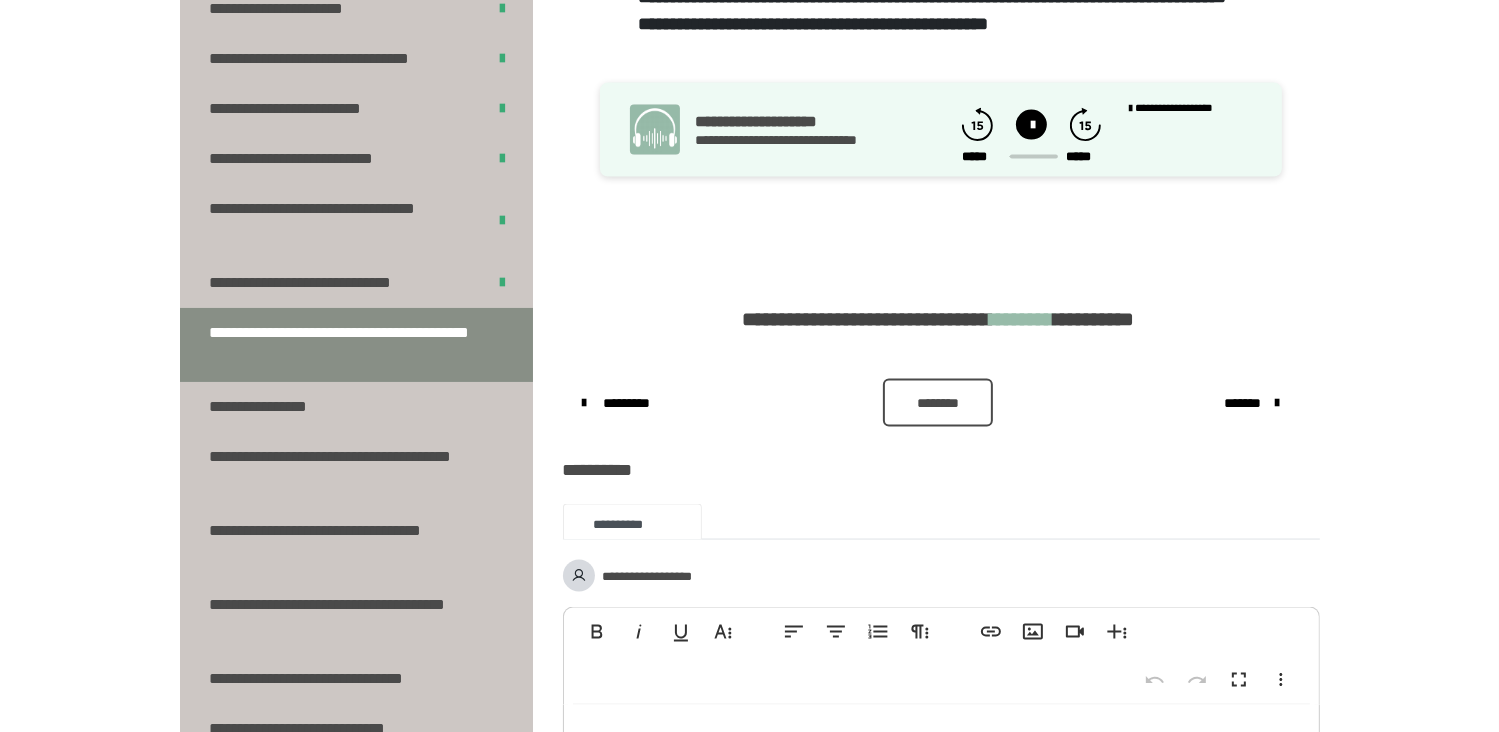 click at bounding box center [1031, 125] 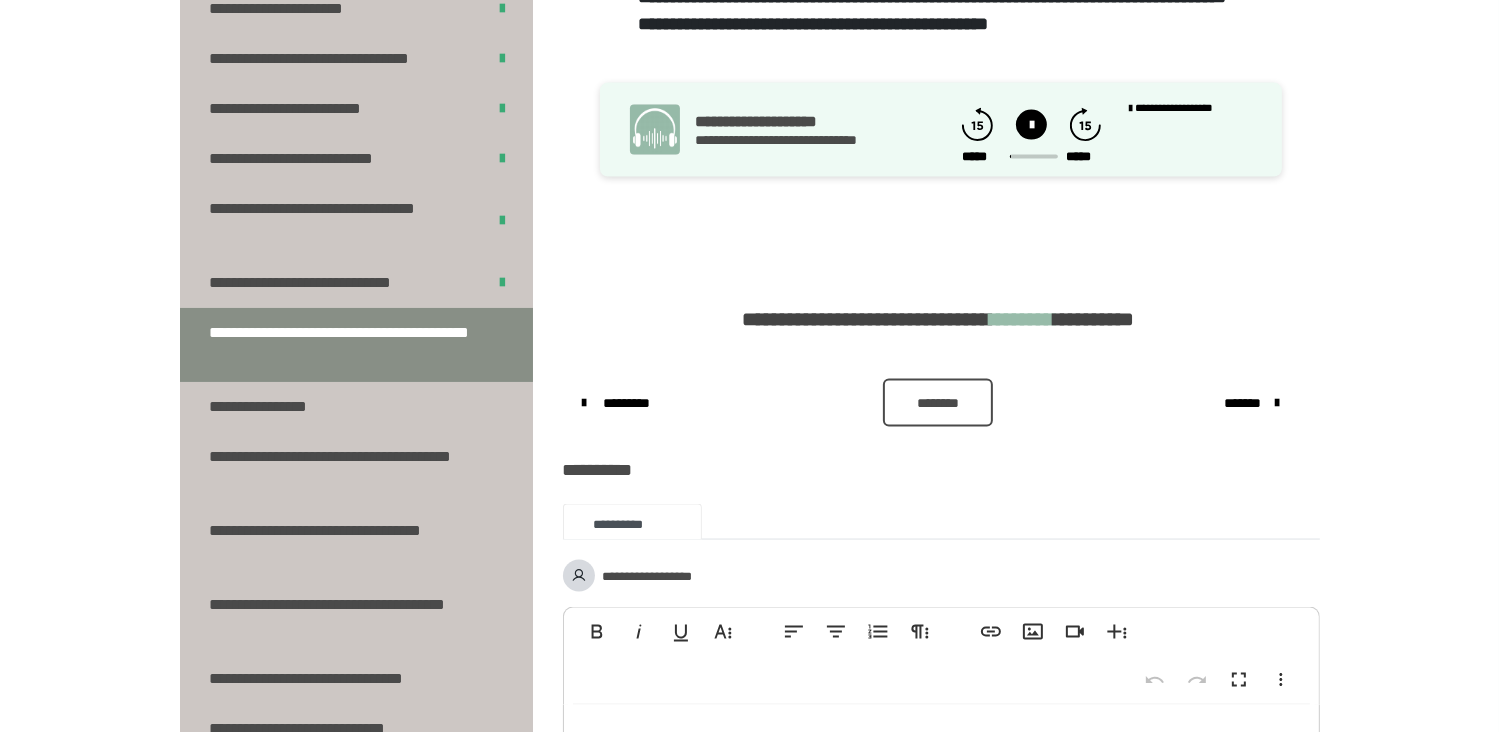 click 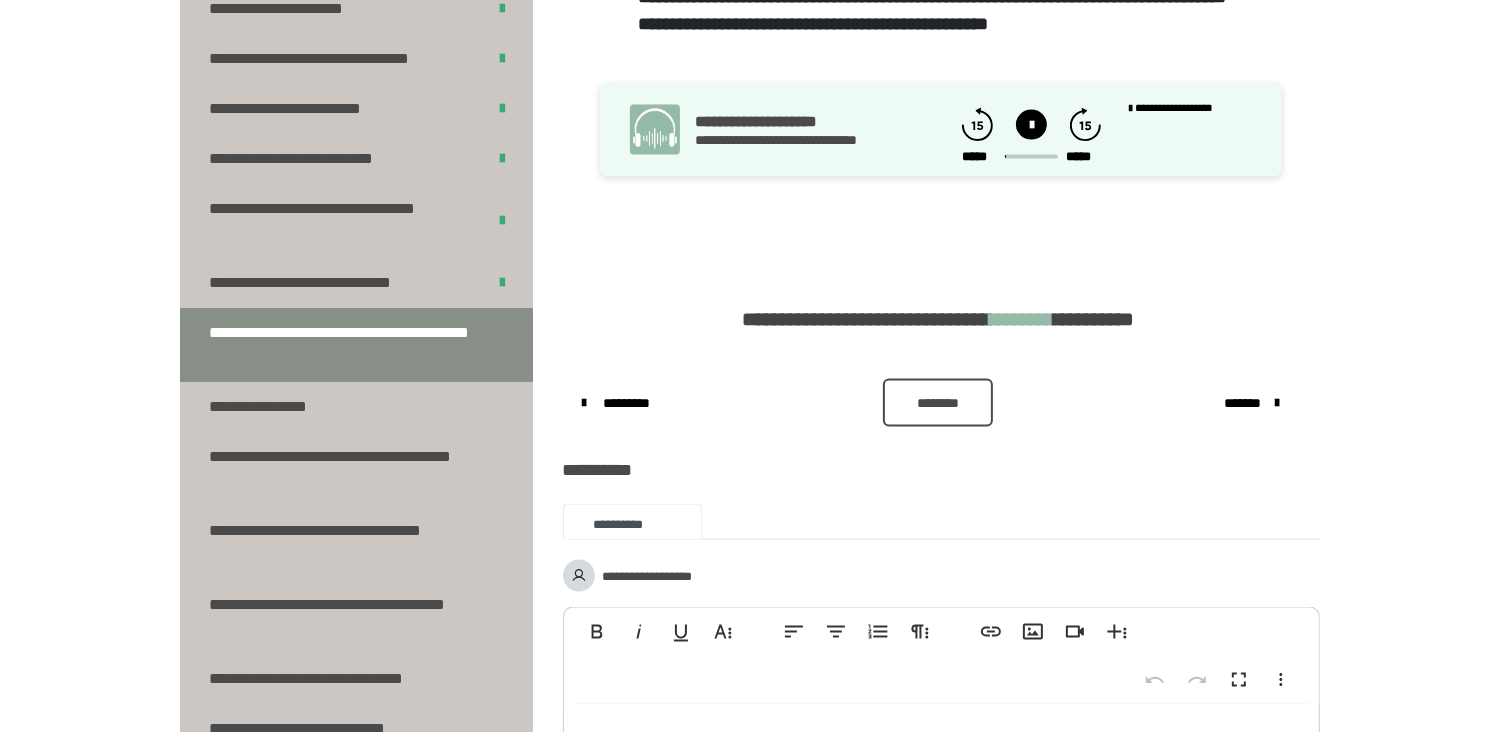 click 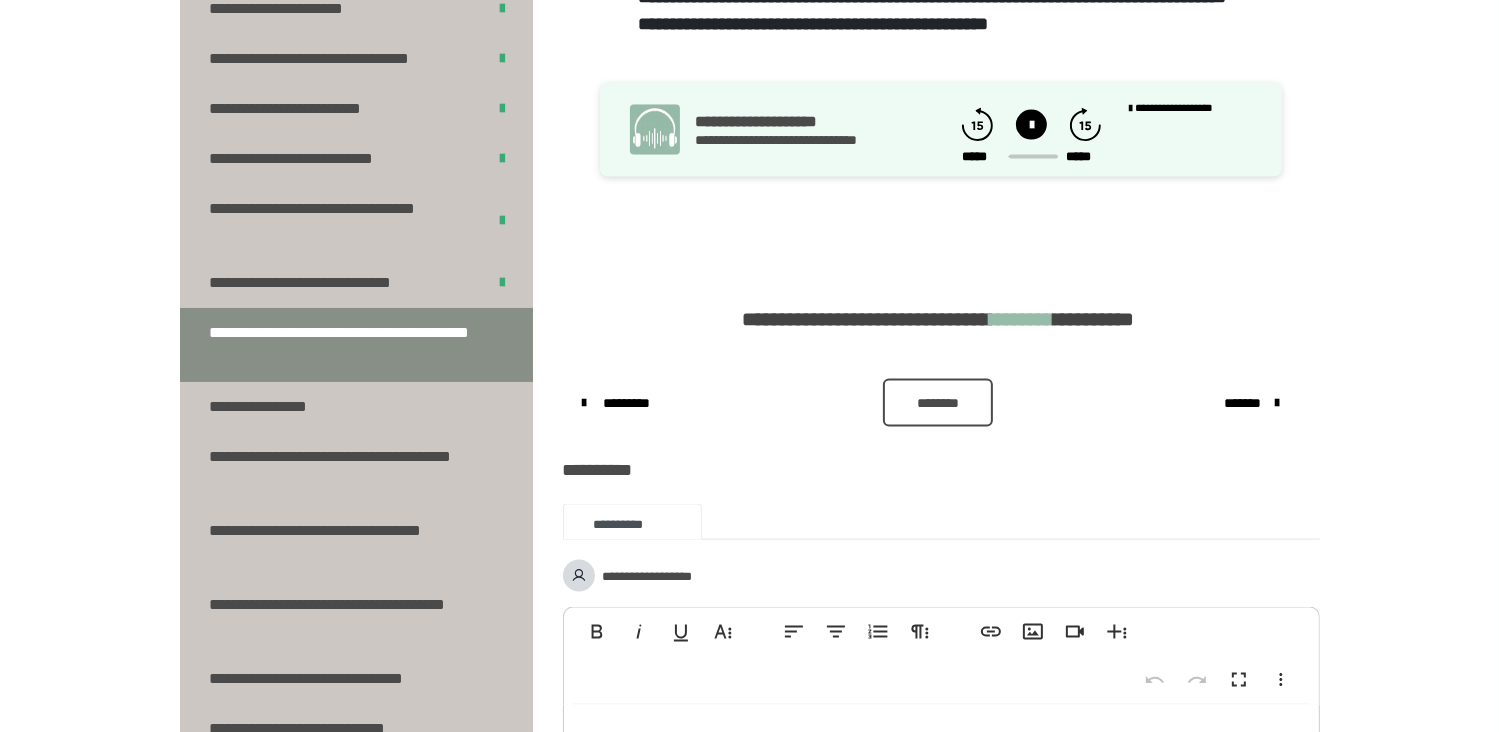 click 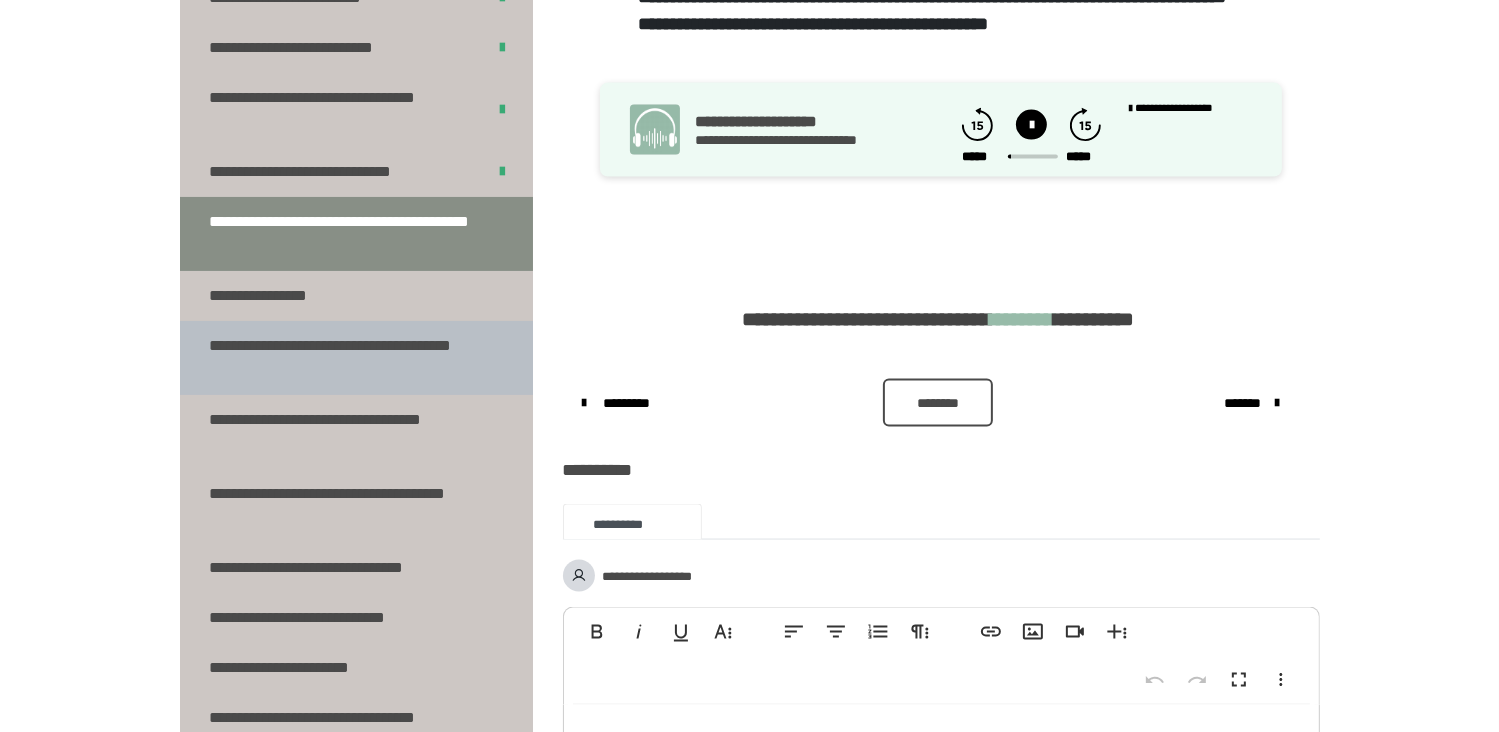 scroll, scrollTop: 367, scrollLeft: 0, axis: vertical 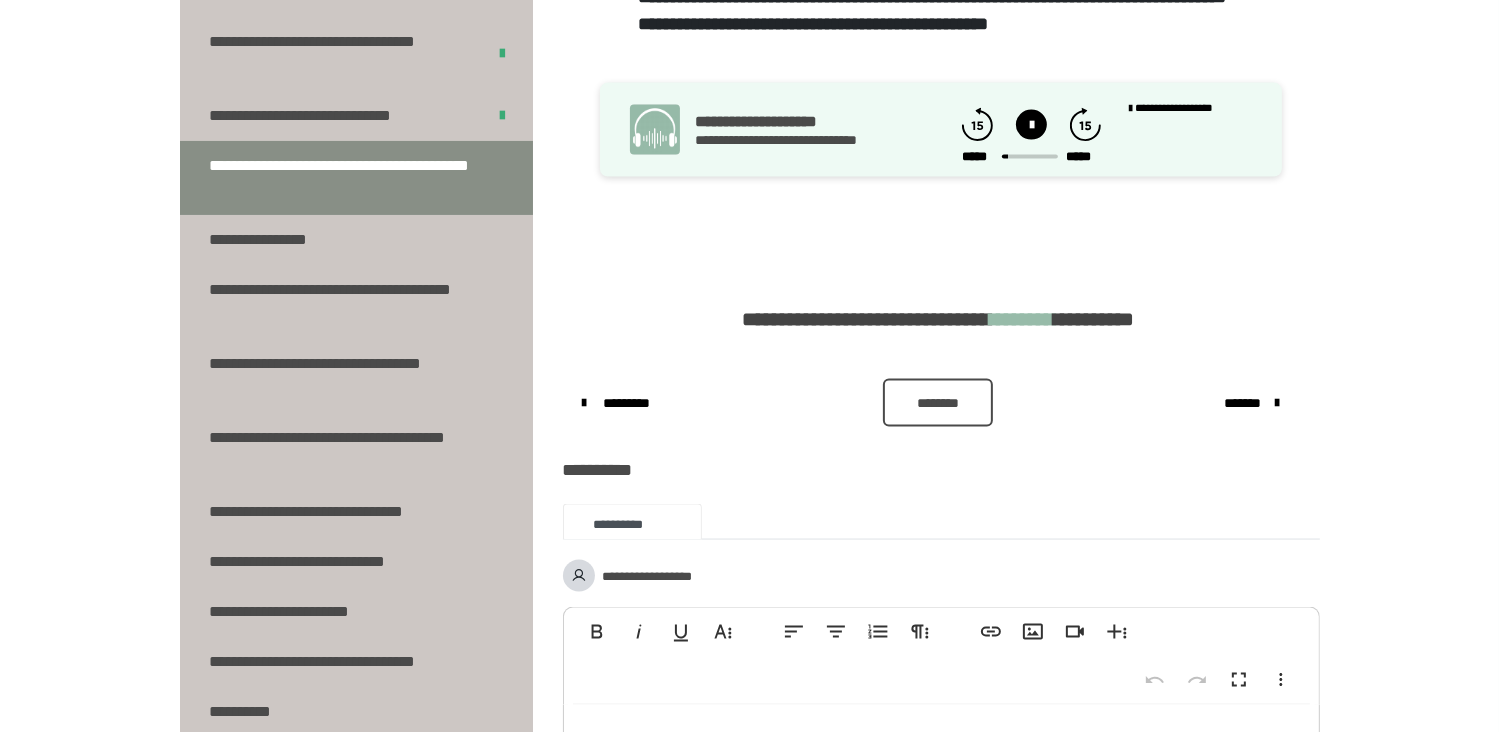 click 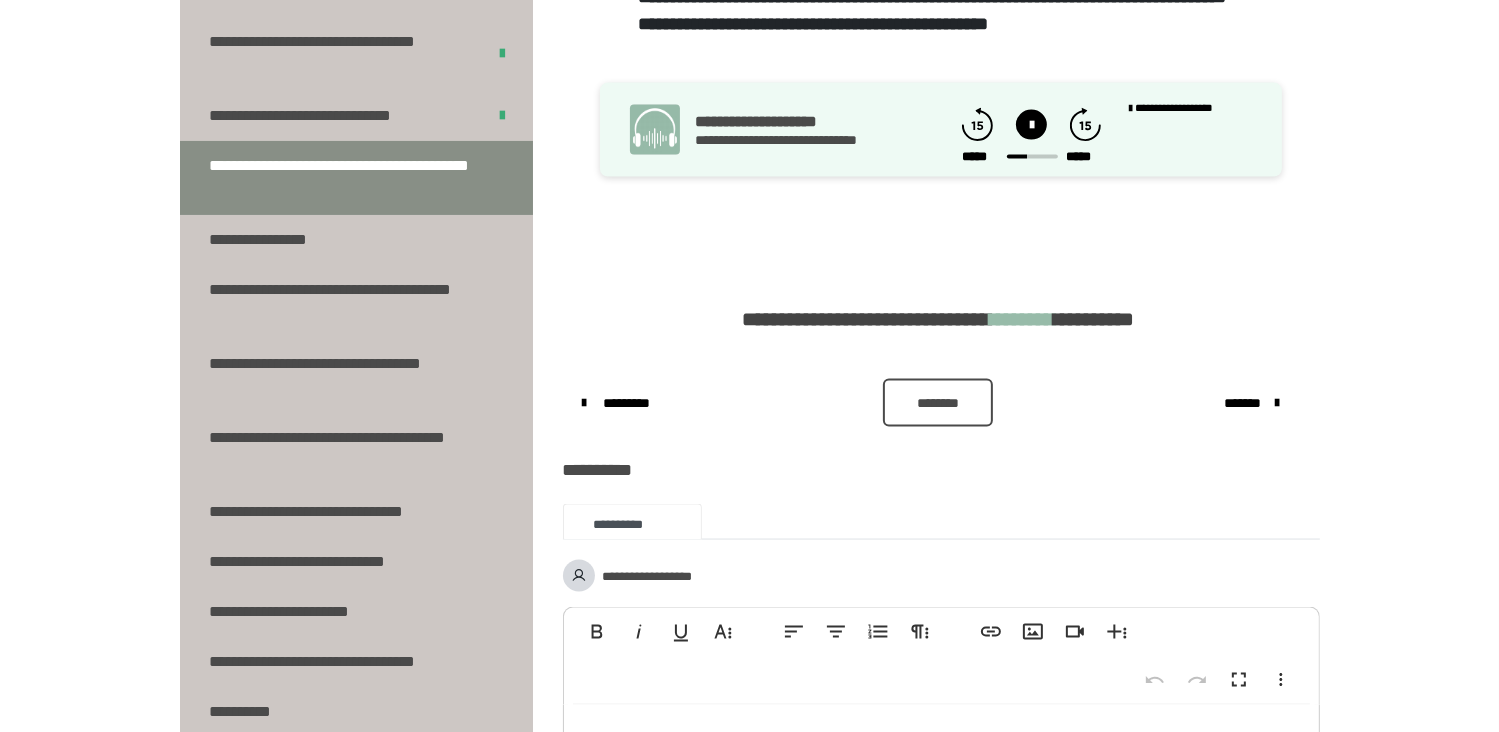 click 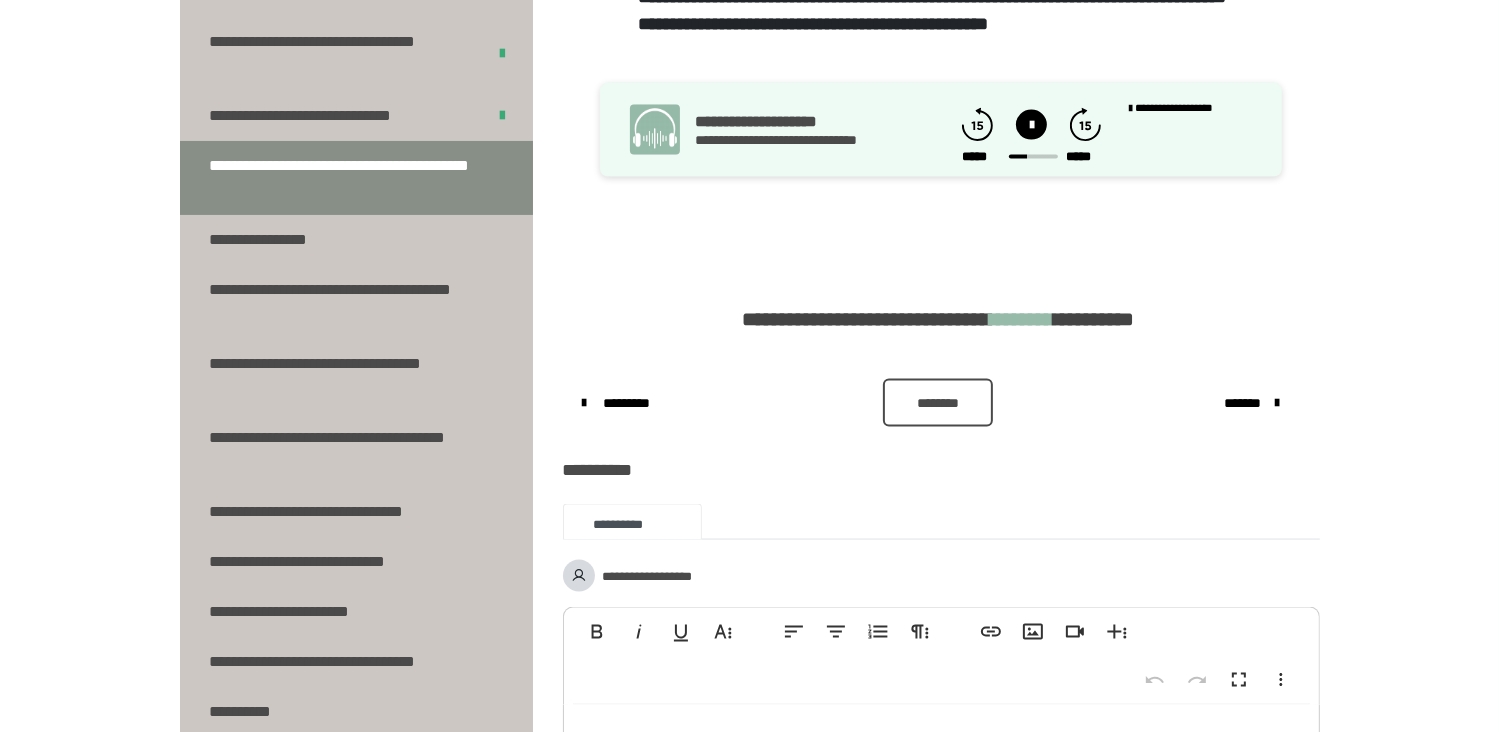 click 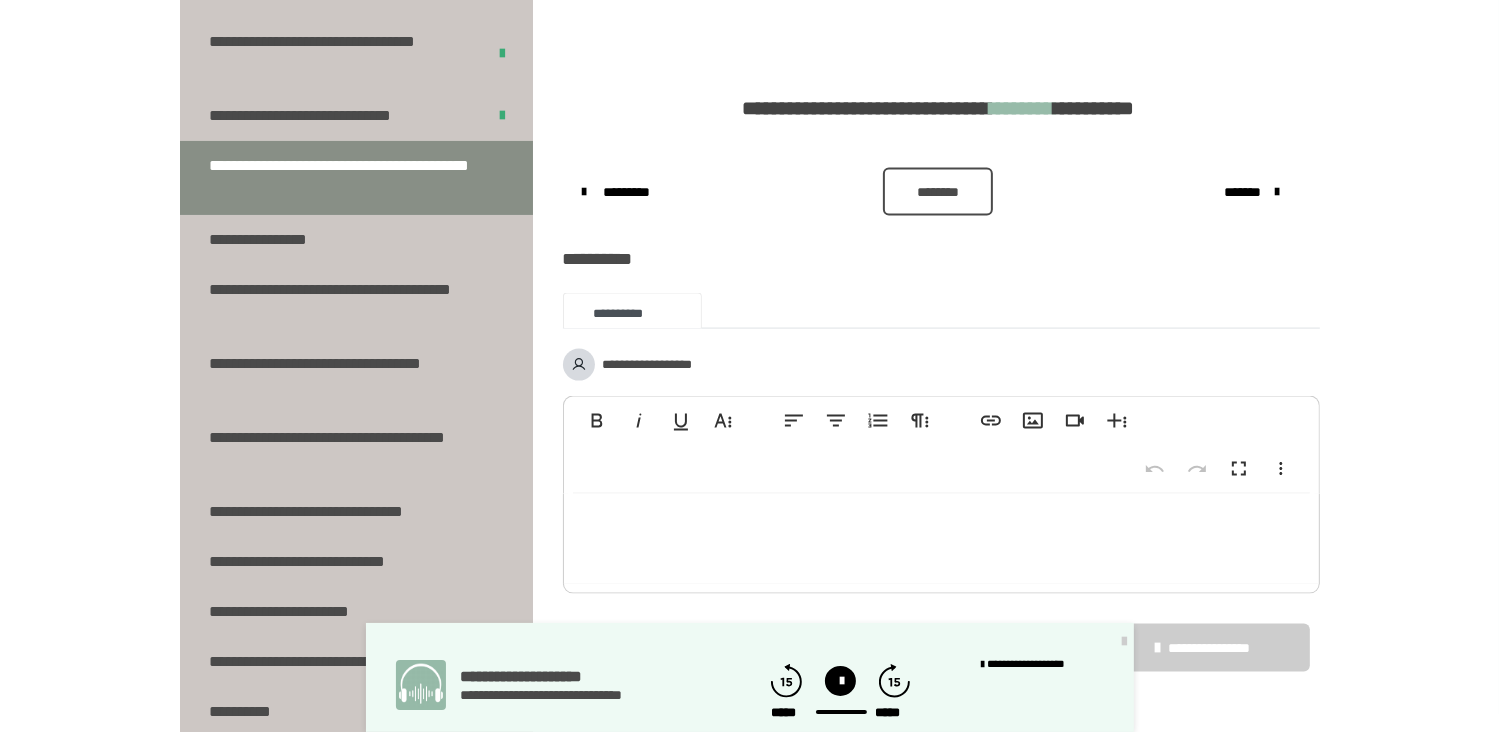 scroll, scrollTop: 2932, scrollLeft: 0, axis: vertical 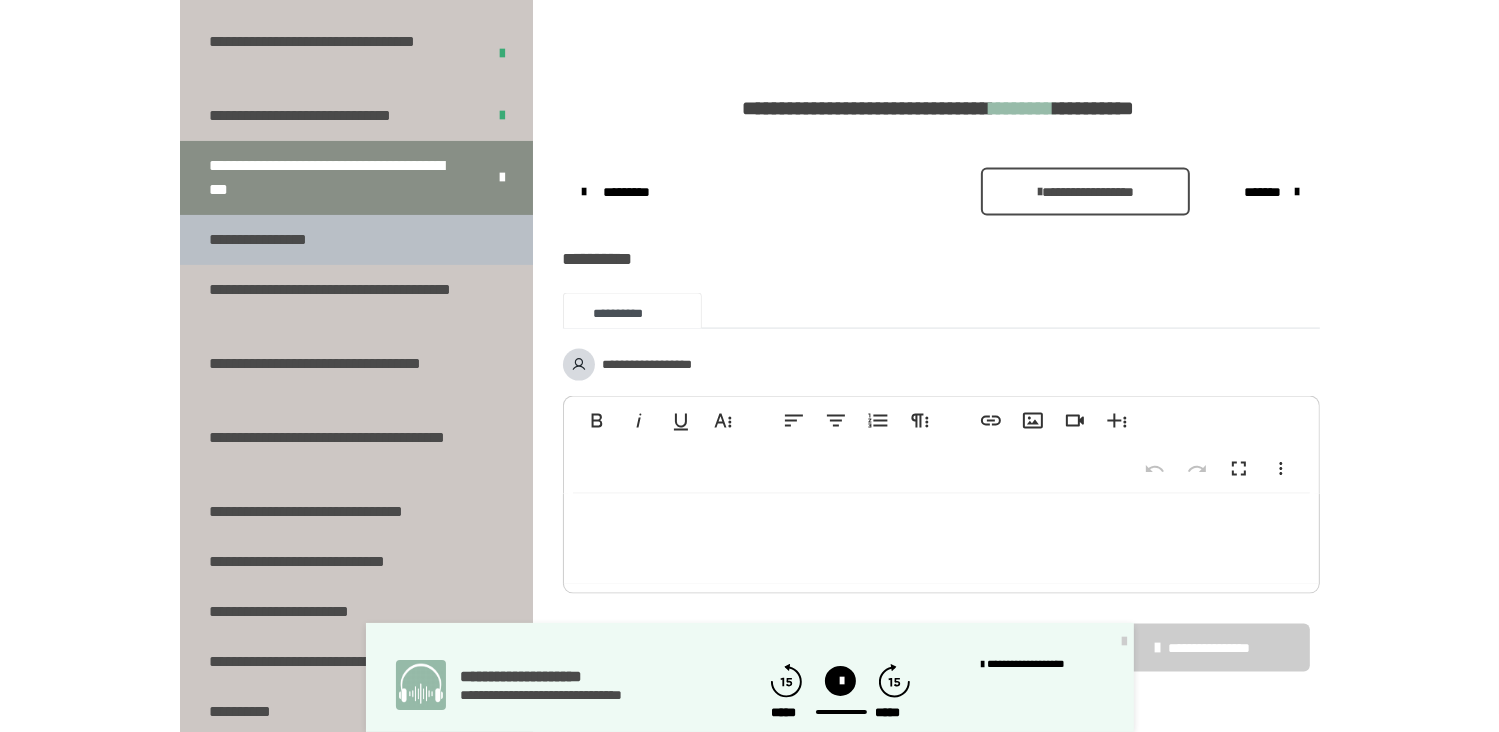 click on "**********" at bounding box center (269, 240) 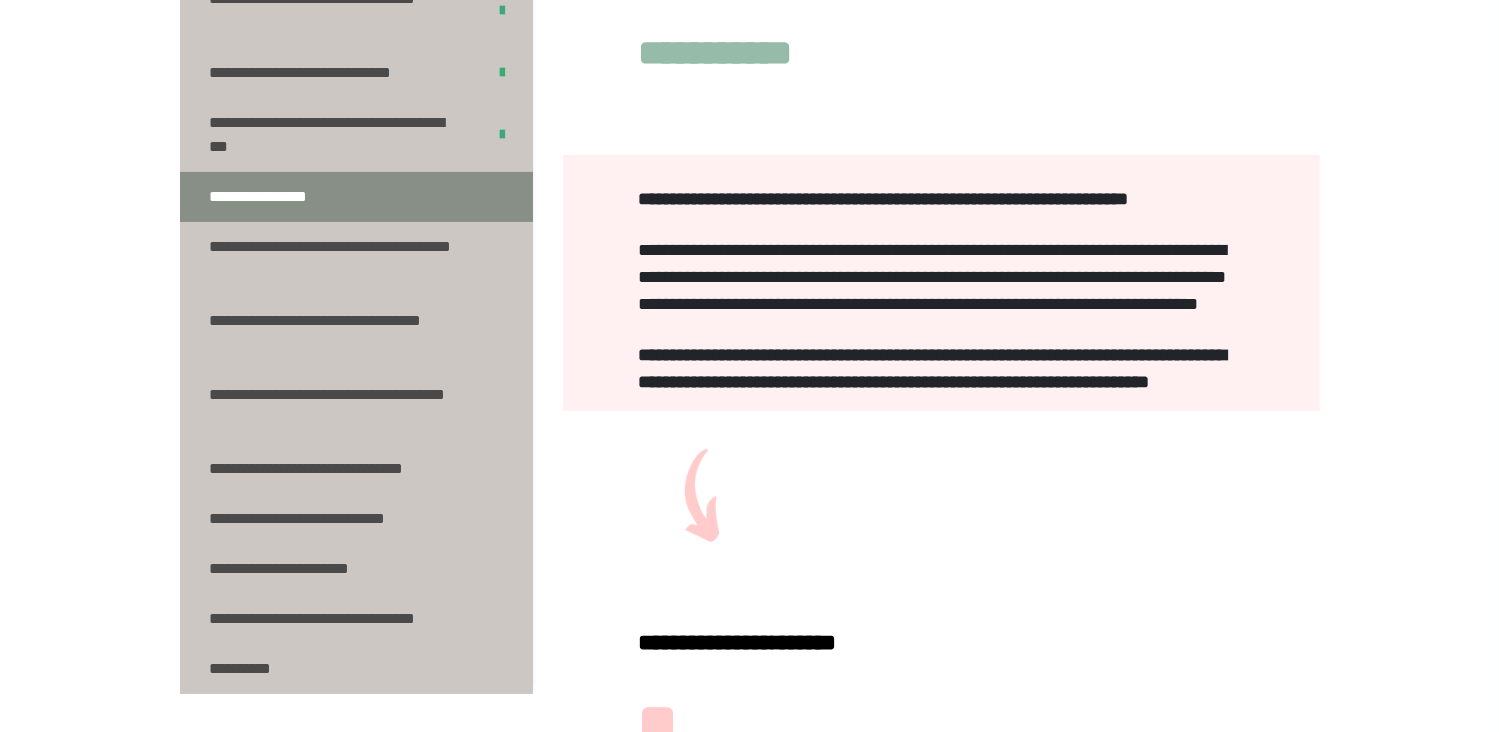 scroll, scrollTop: 184, scrollLeft: 0, axis: vertical 